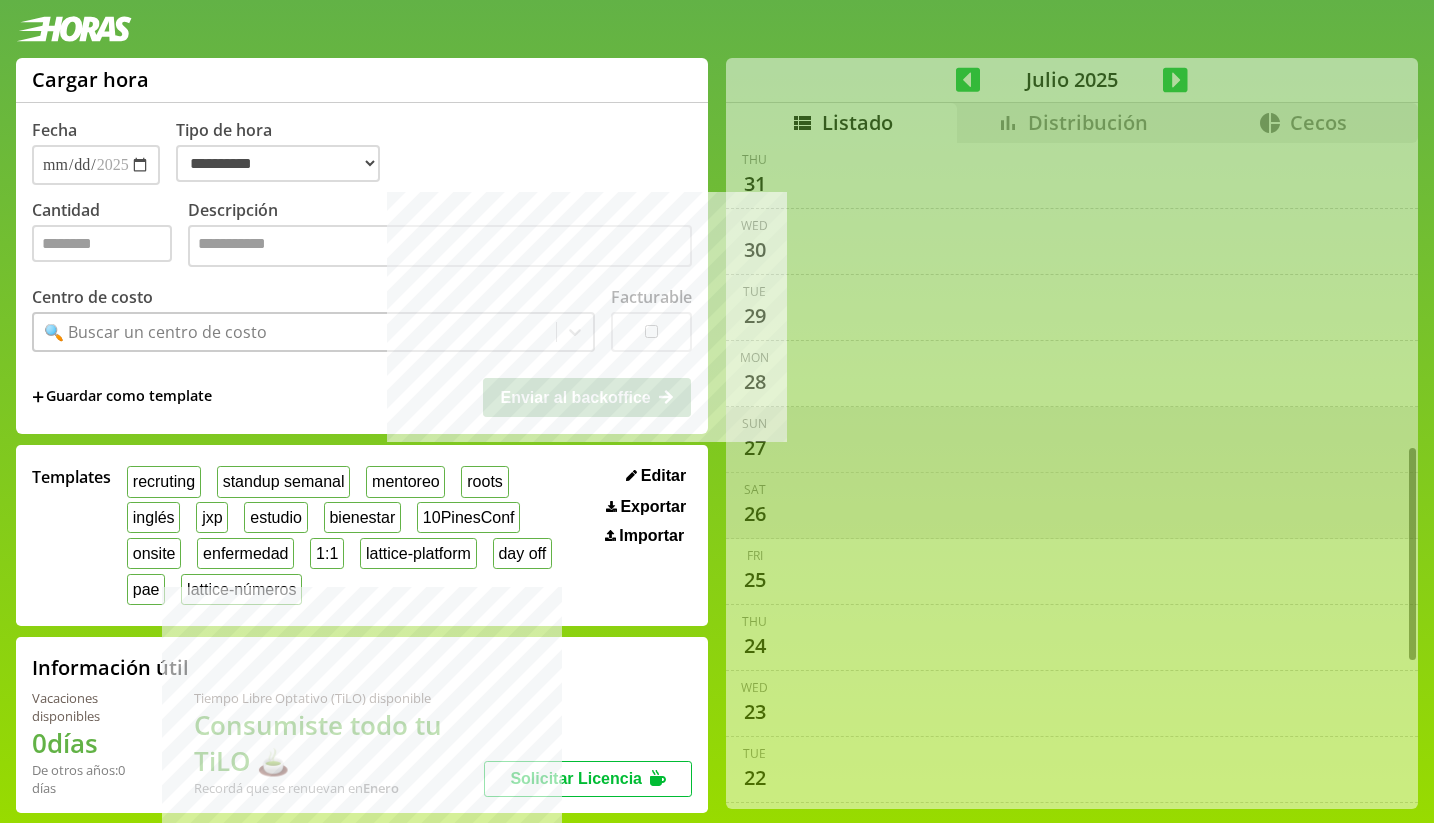select on "**********" 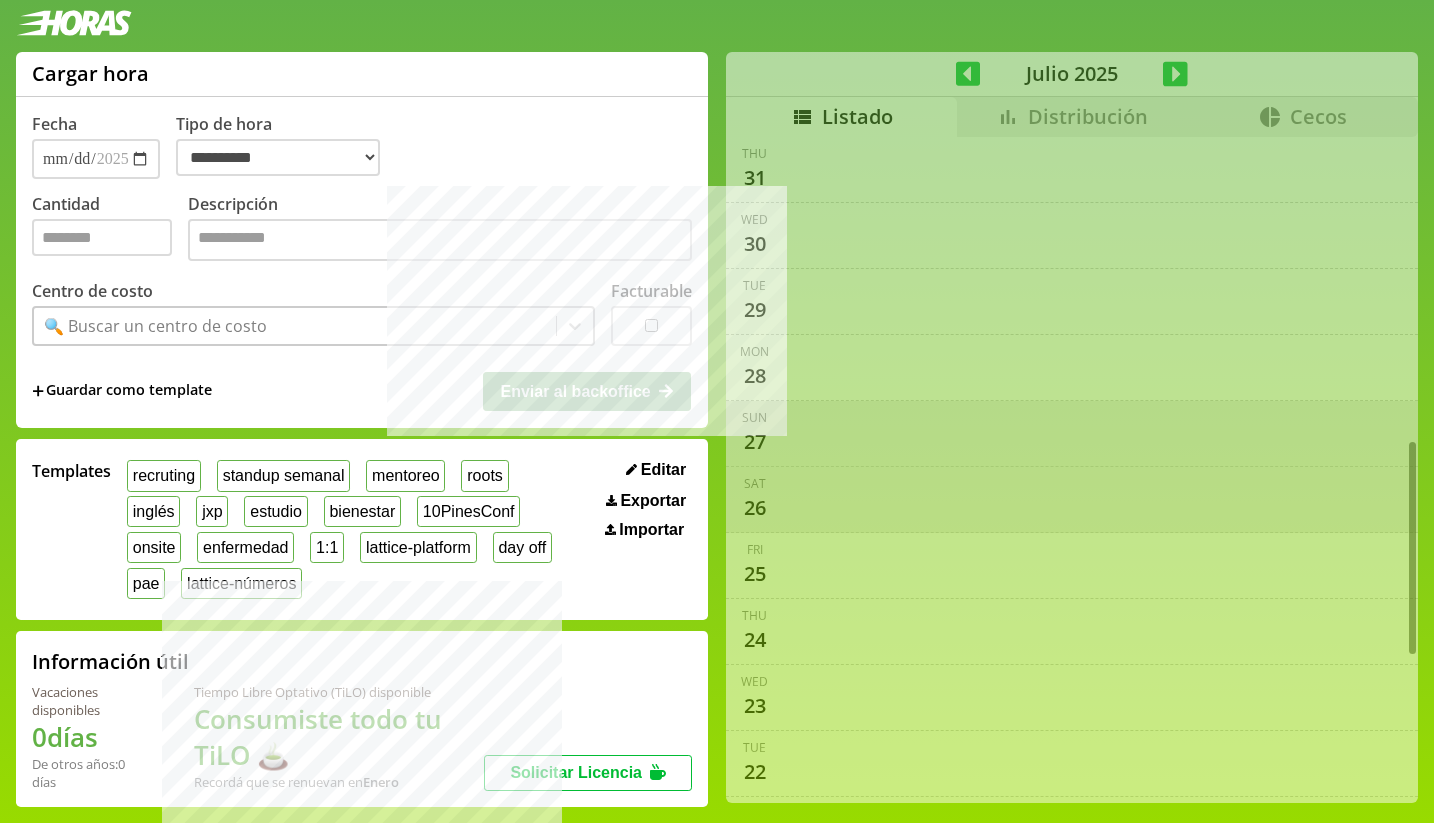 scroll, scrollTop: 1067, scrollLeft: 0, axis: vertical 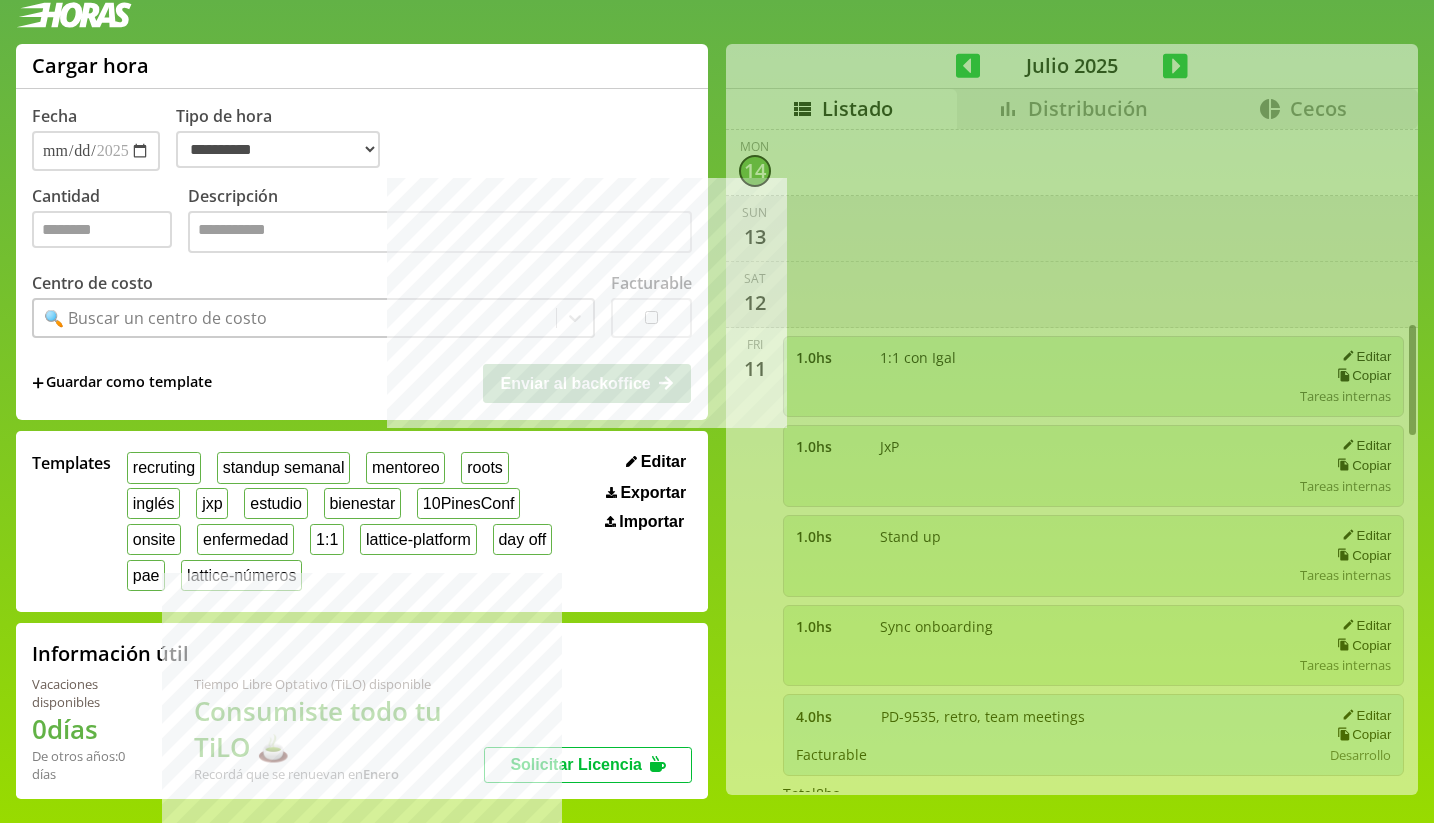 click on "**********" at bounding box center (717, 429) 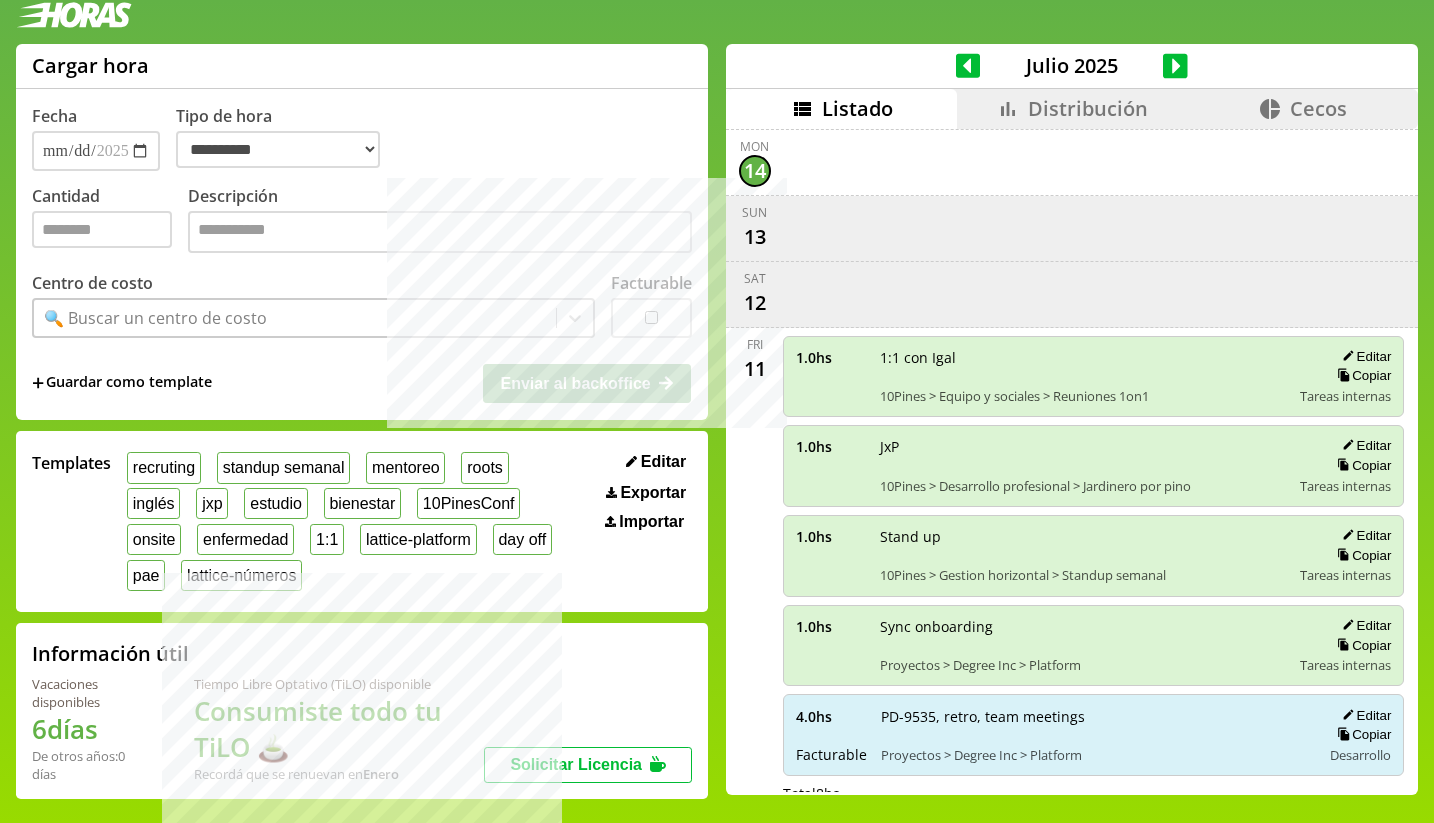 click on "Distribución" at bounding box center [1088, 108] 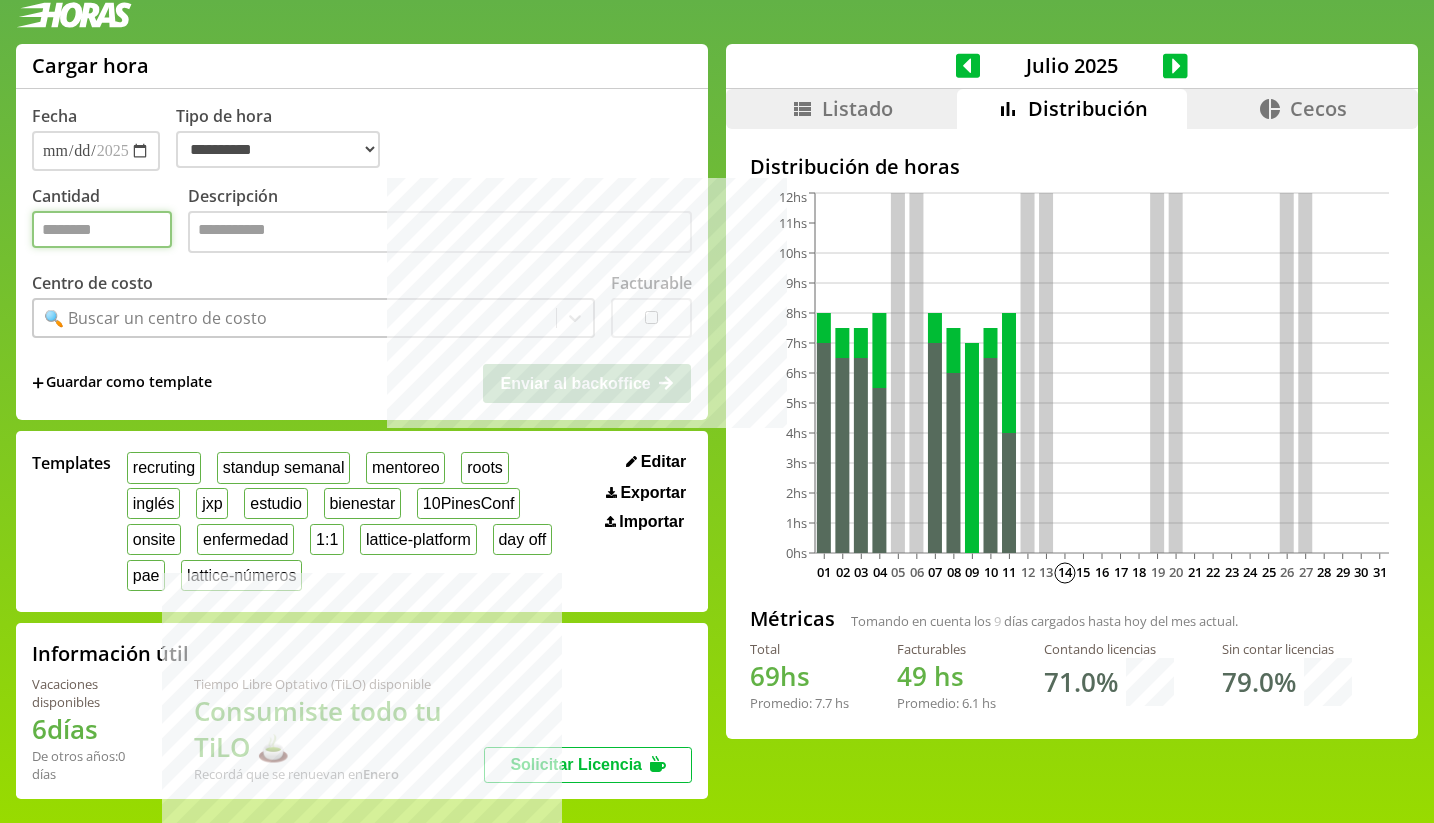 click on "Cantidad" at bounding box center [102, 229] 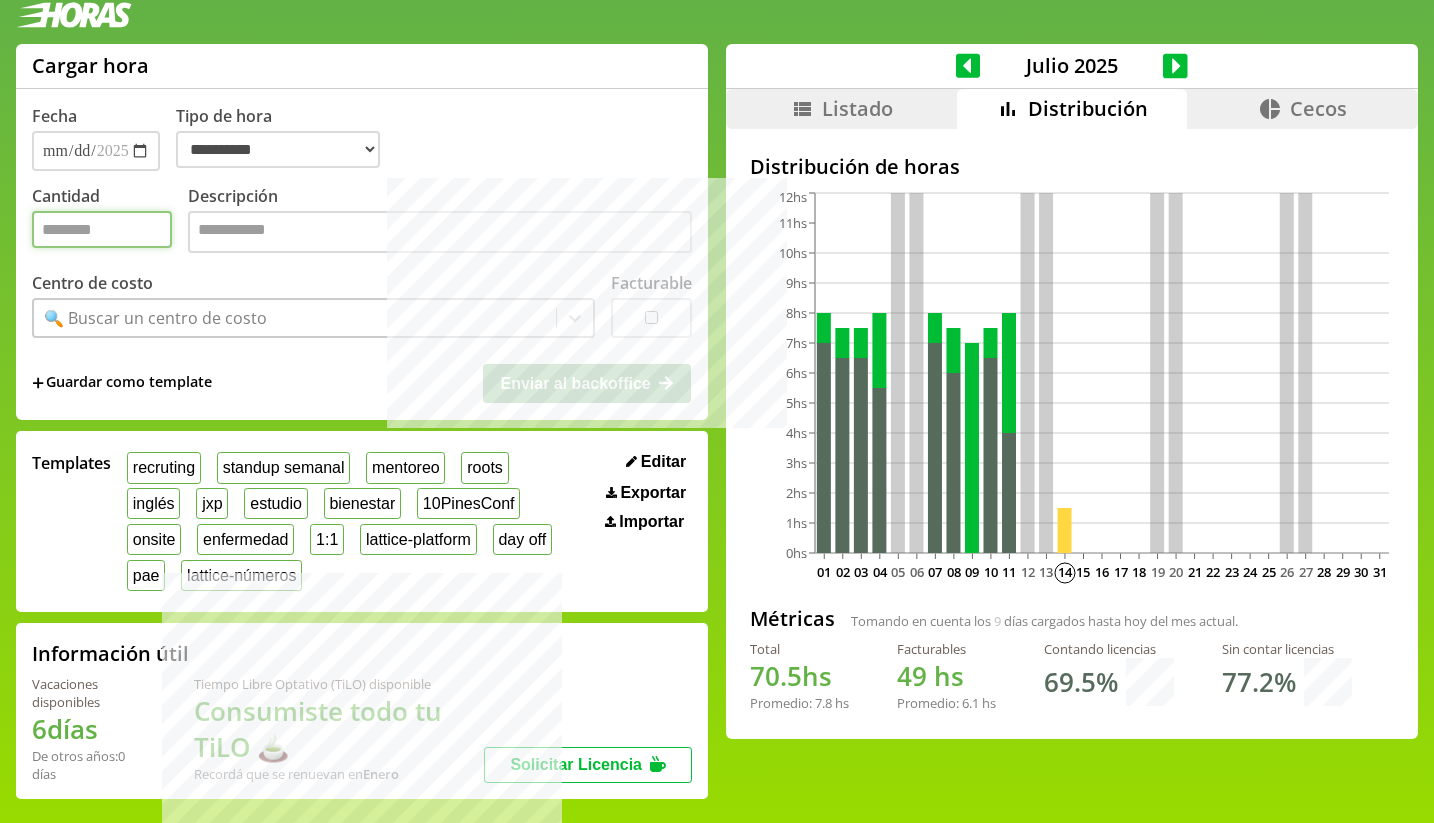 type on "***" 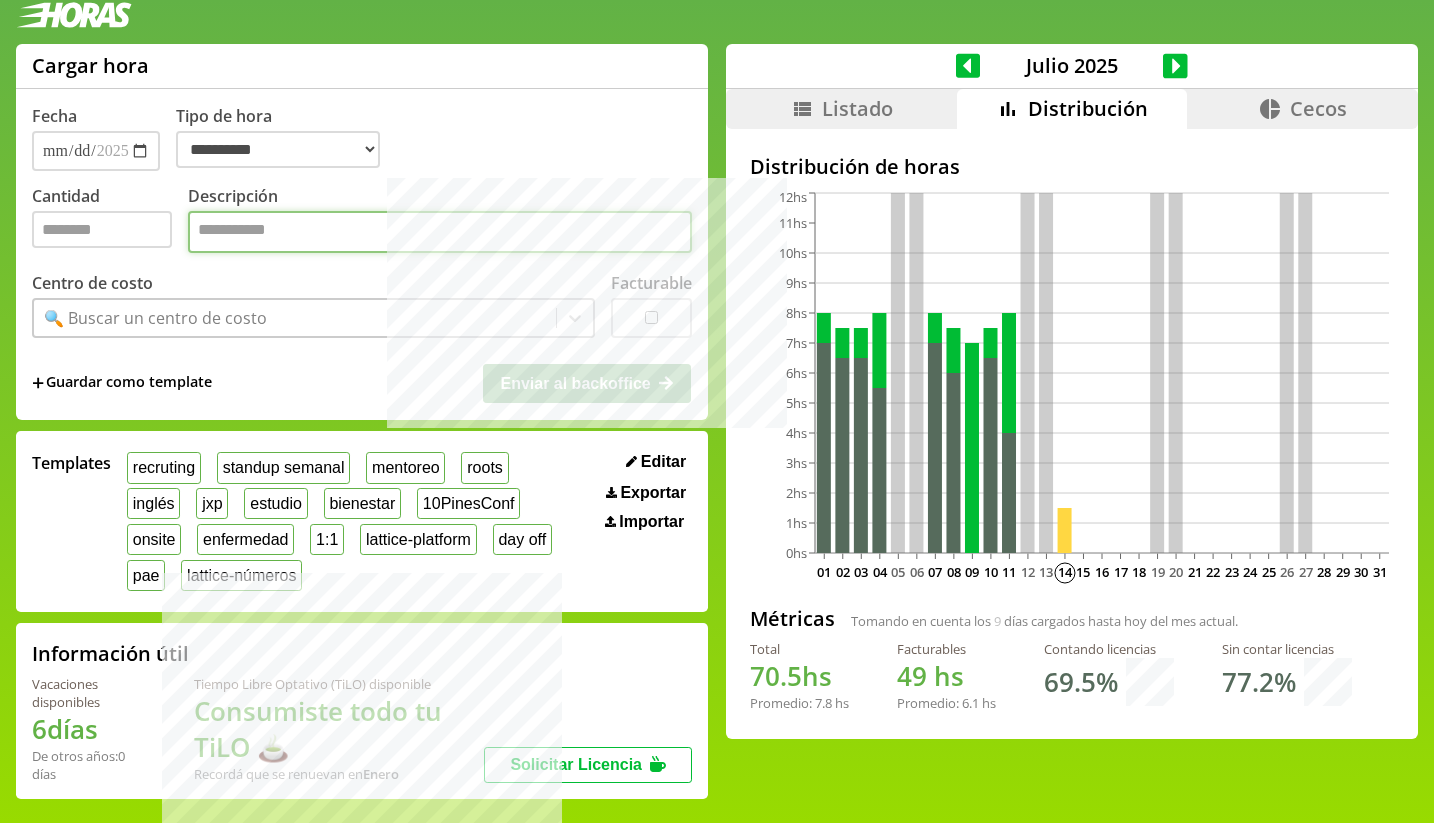 click on "Descripción" at bounding box center [440, 232] 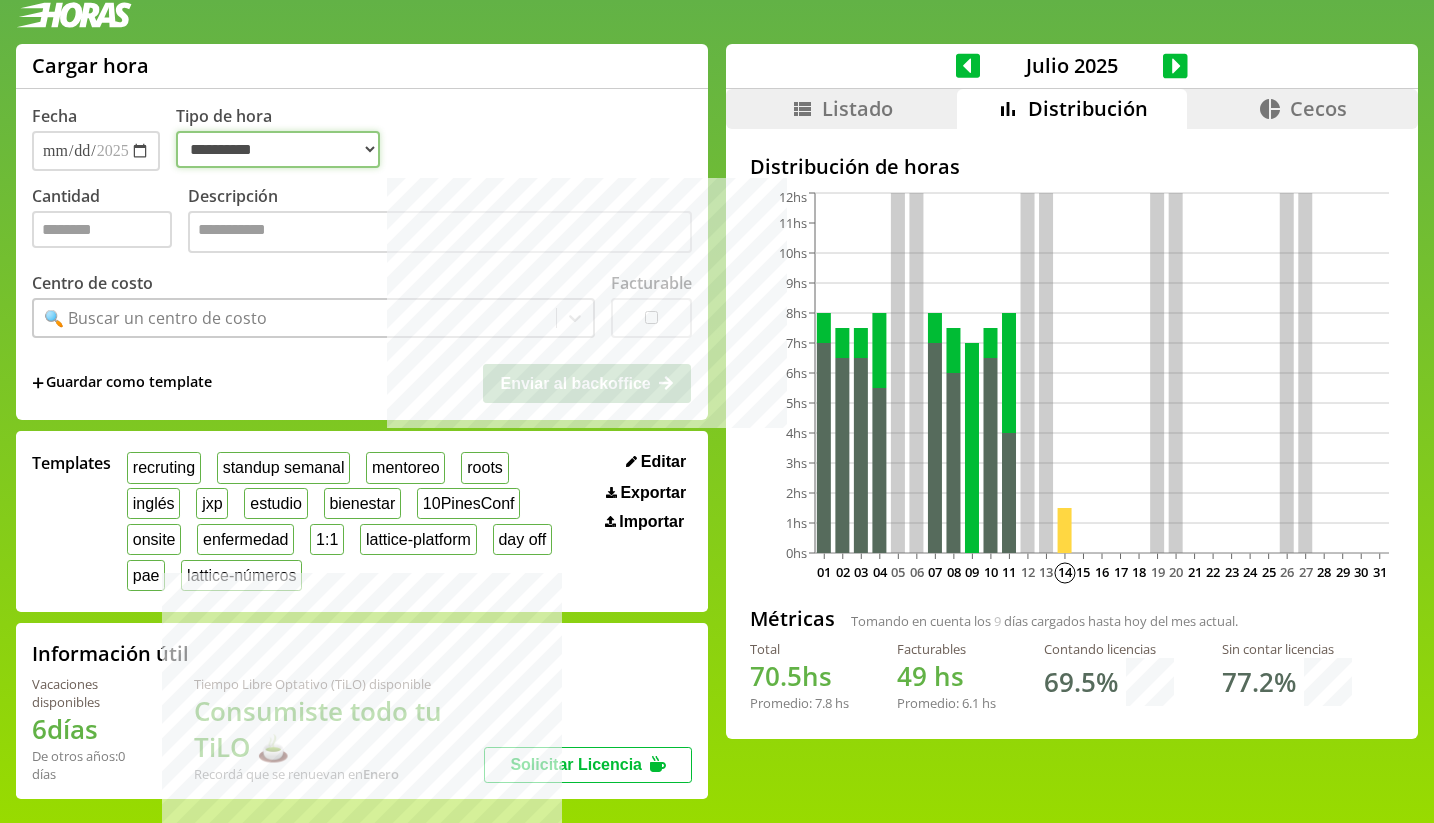 click on "**********" at bounding box center (278, 149) 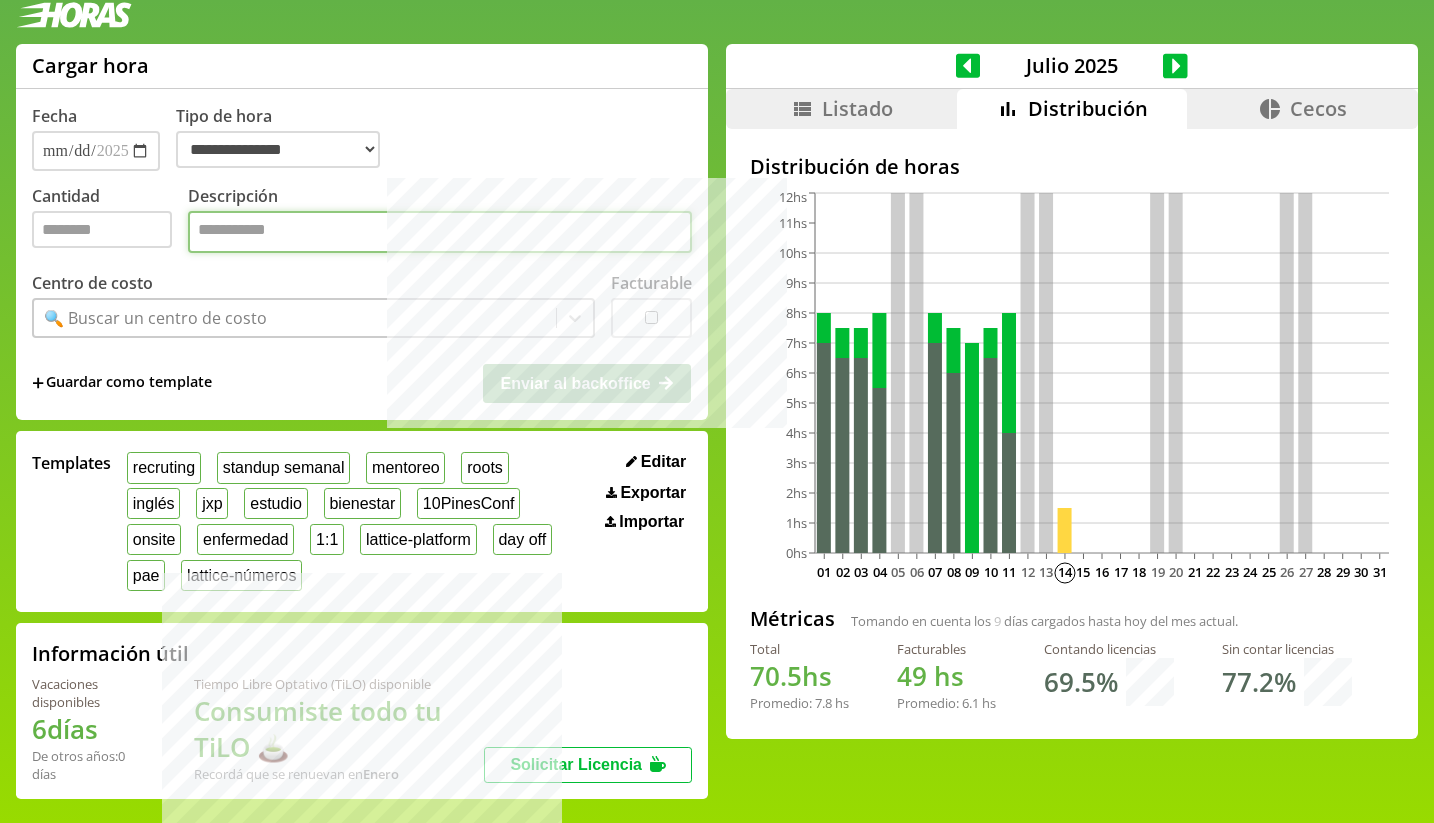 click on "Descripción" at bounding box center [440, 232] 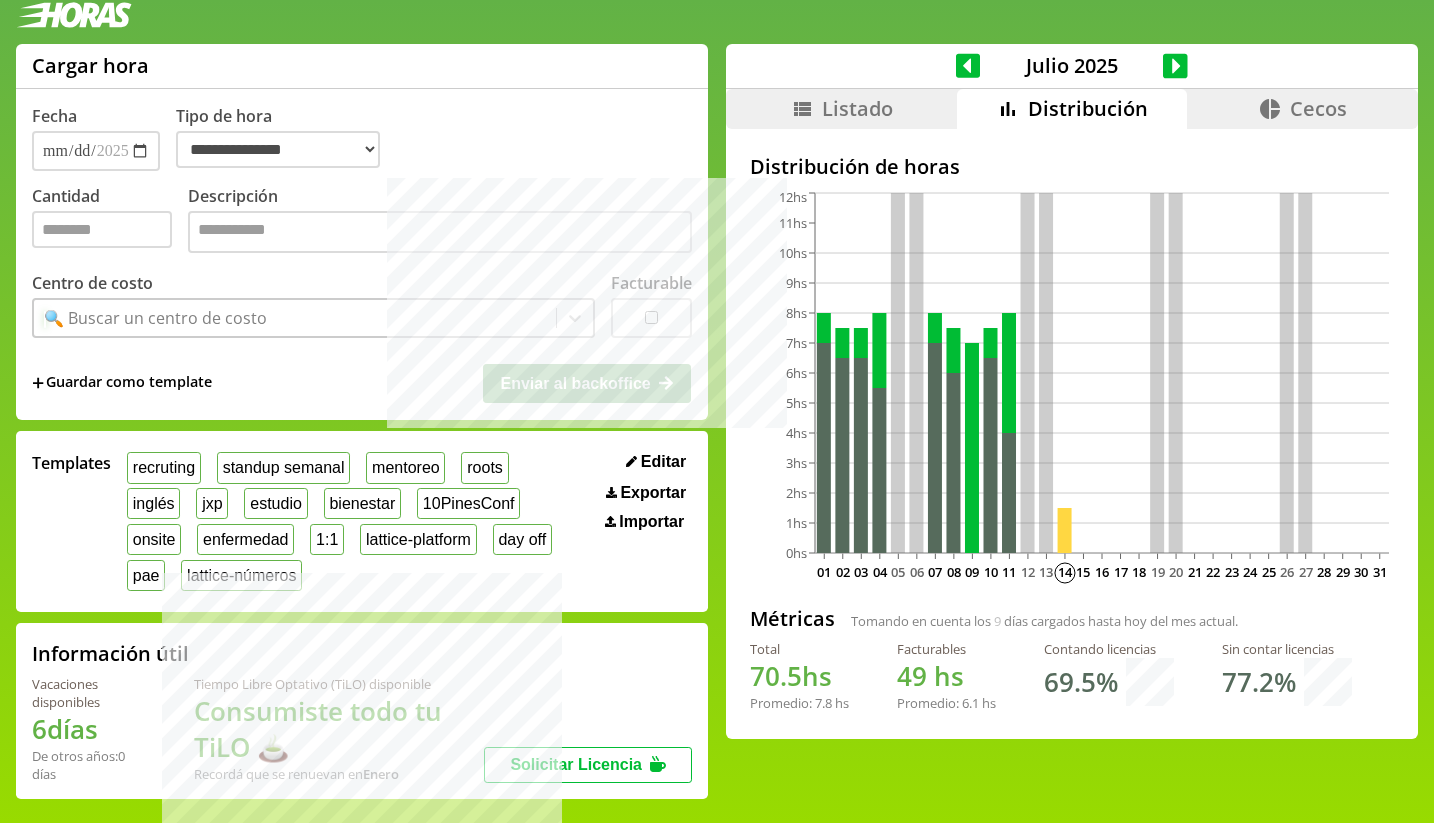 click on "🔍 Buscar un centro de costo" at bounding box center [295, 318] 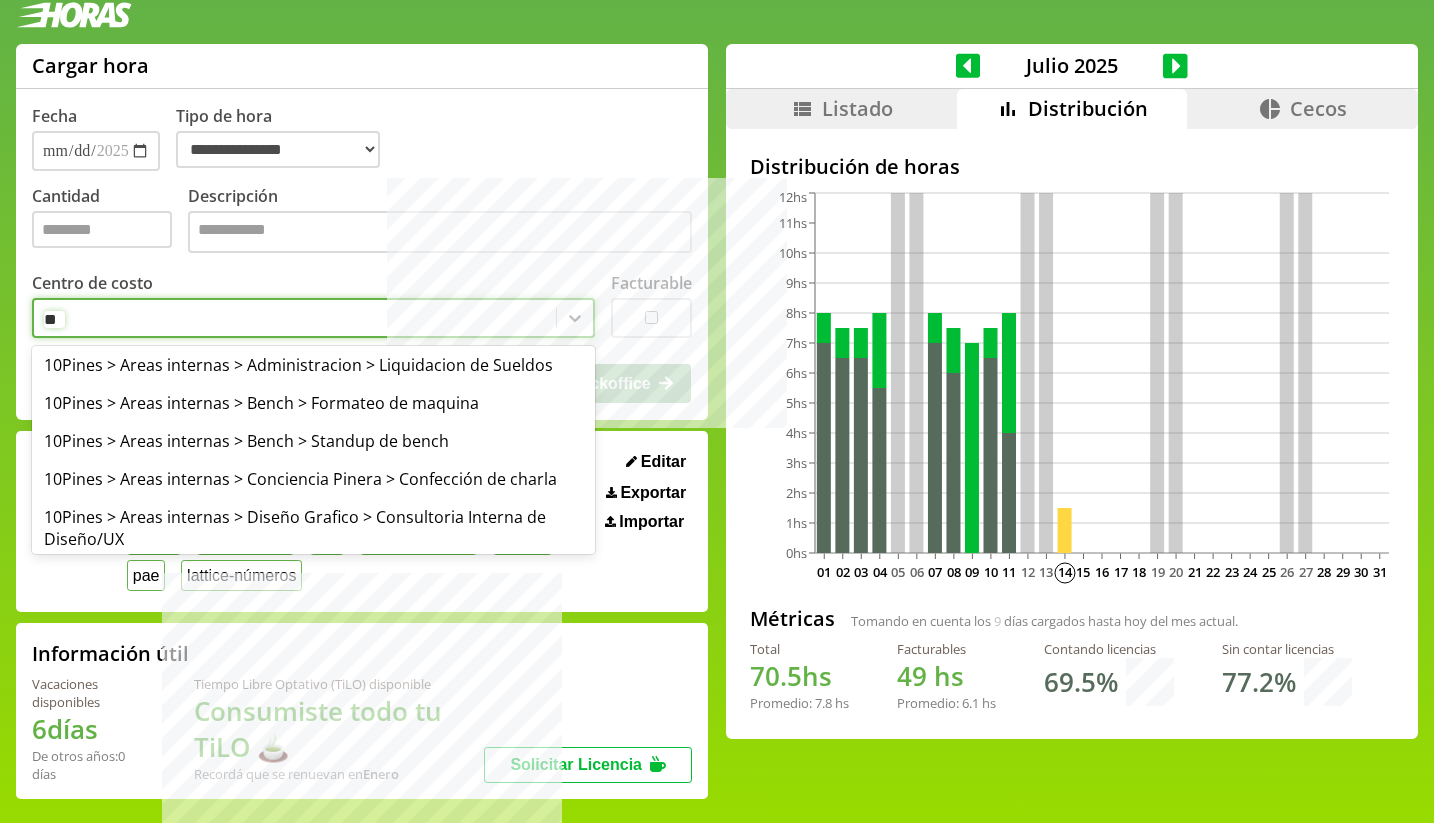 type on "*" 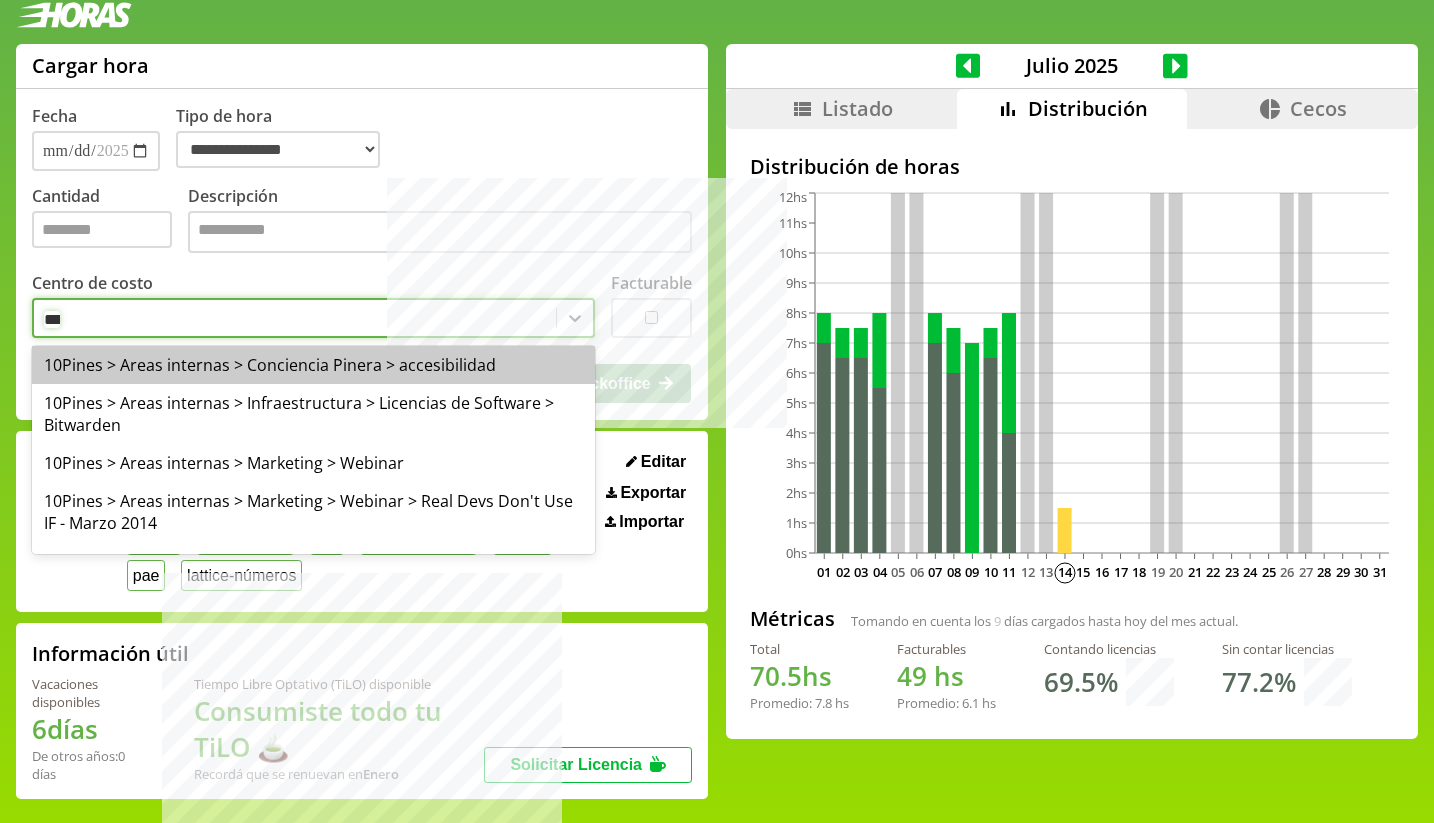 type on "****" 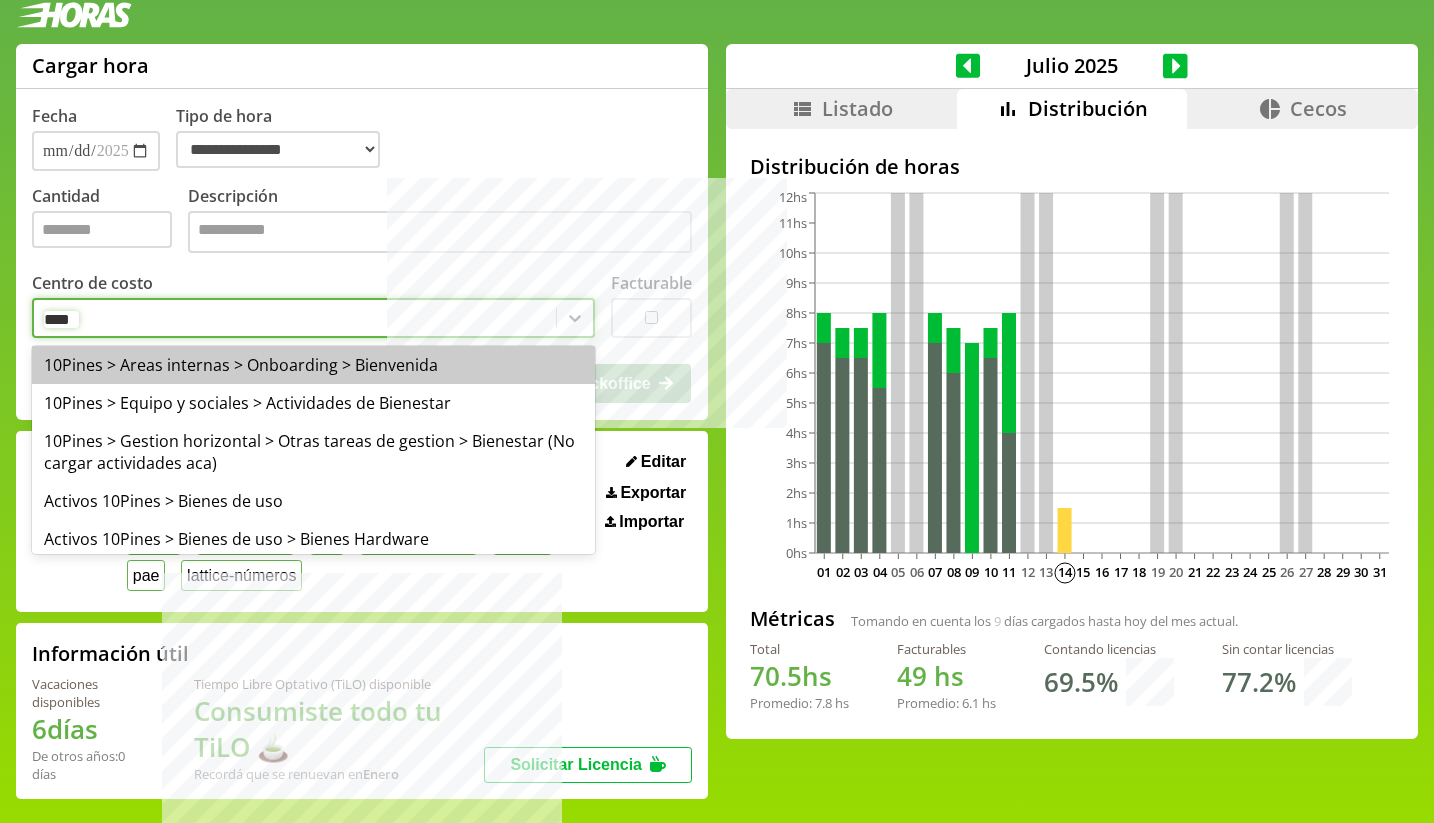 click on "10Pines > Areas internas > Onboarding > Bienvenida" at bounding box center (313, 365) 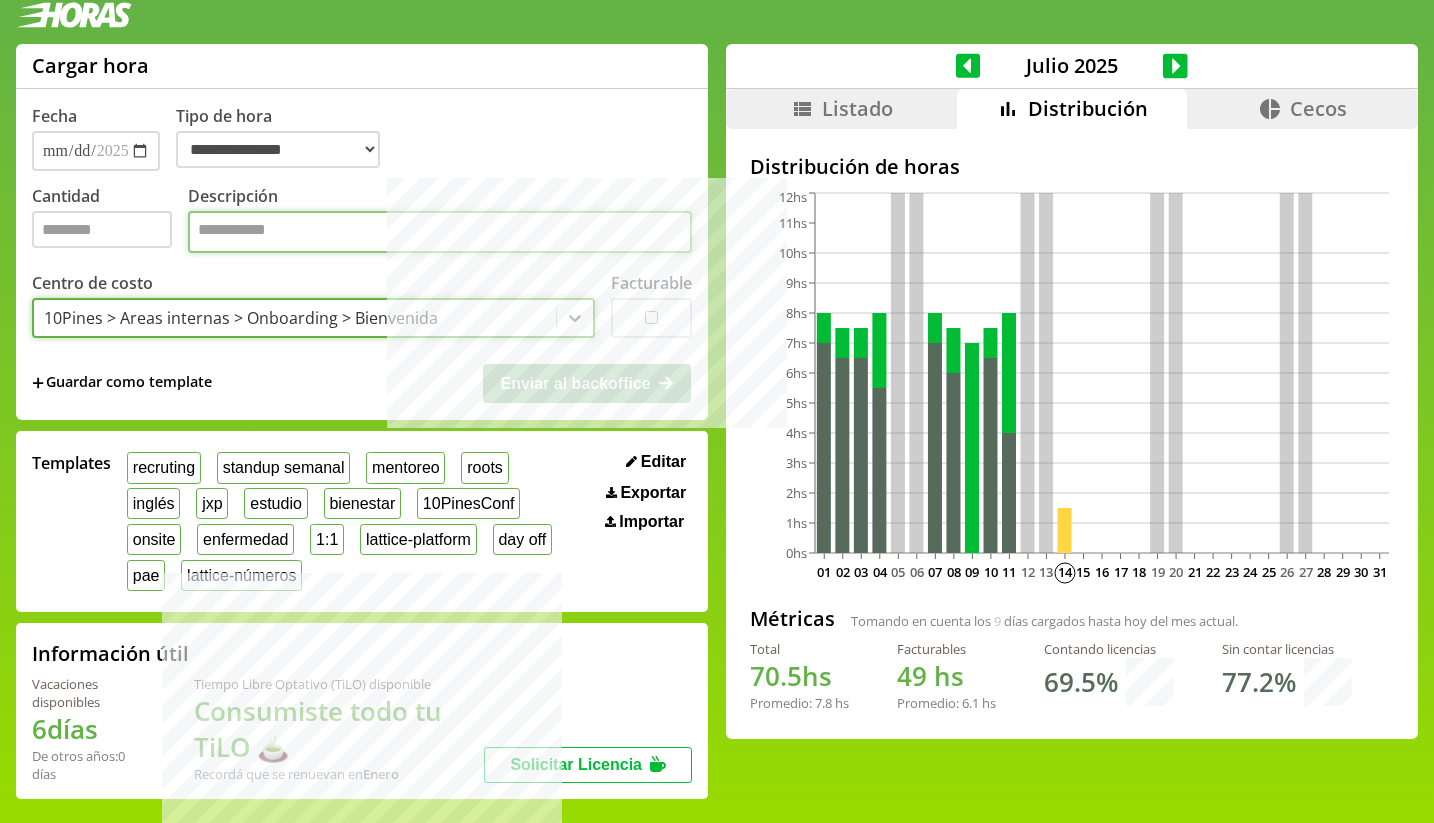 click on "Descripción" at bounding box center [440, 232] 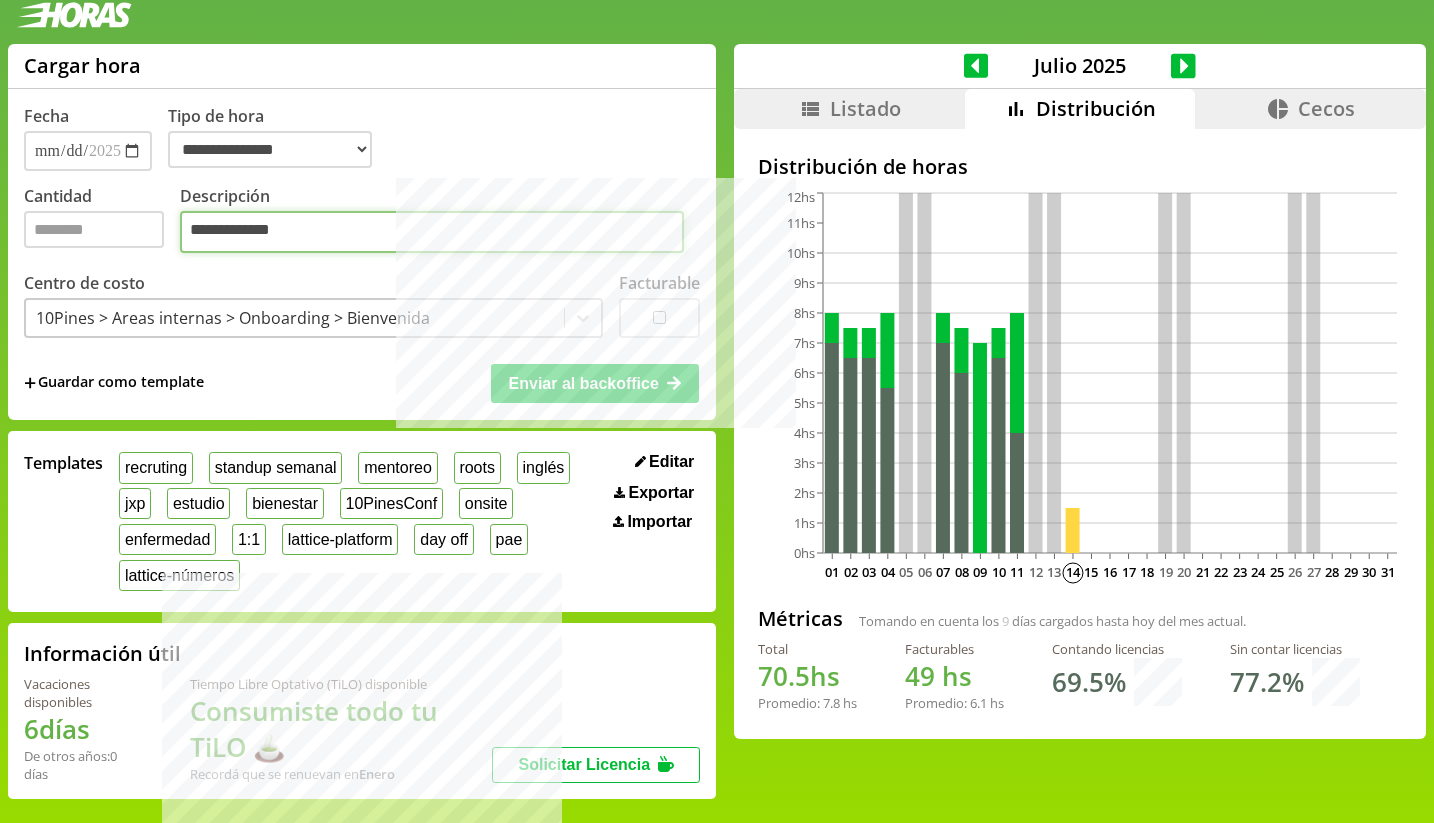 type on "**********" 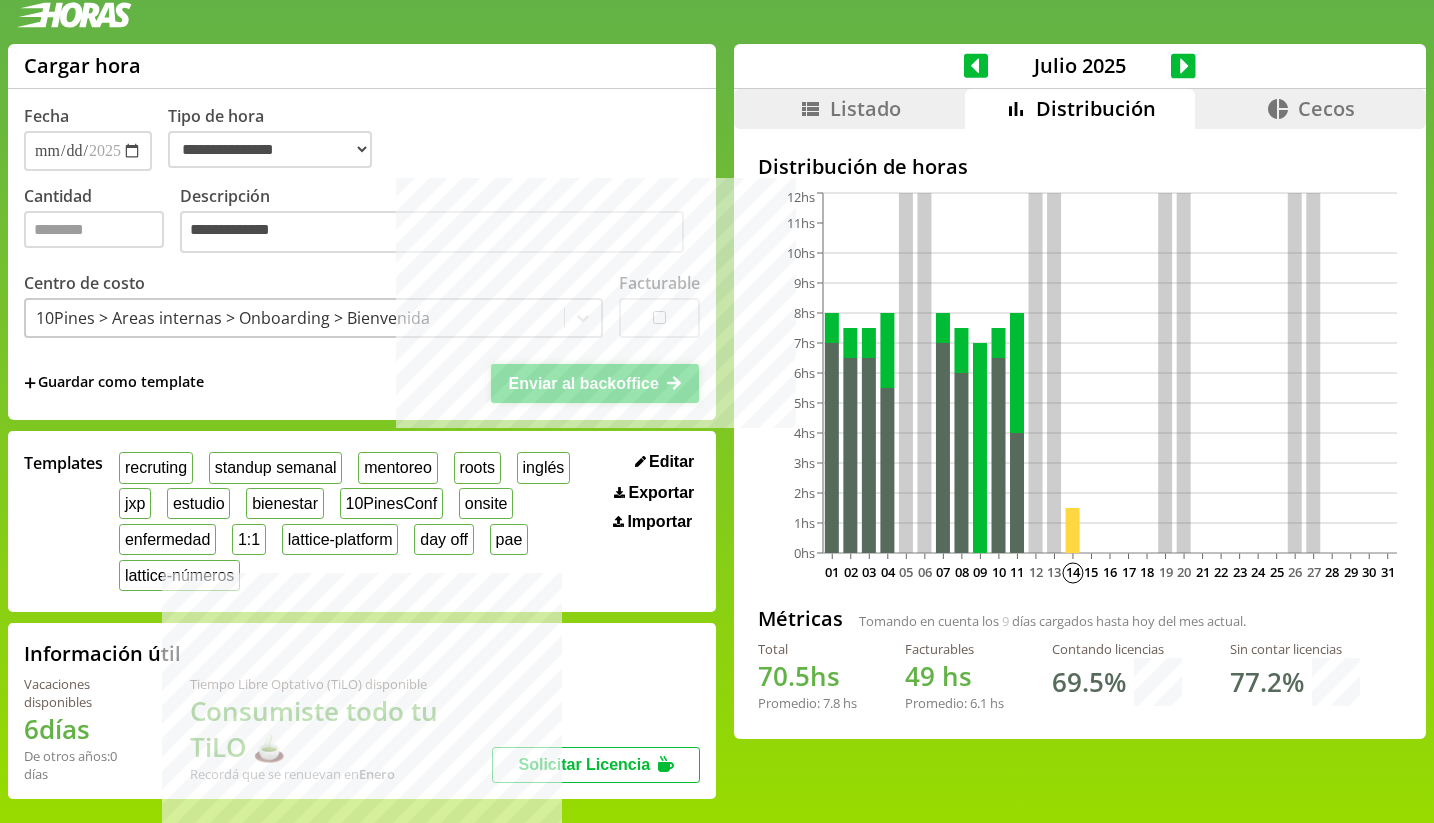 click on "Enviar al backoffice" at bounding box center [584, 383] 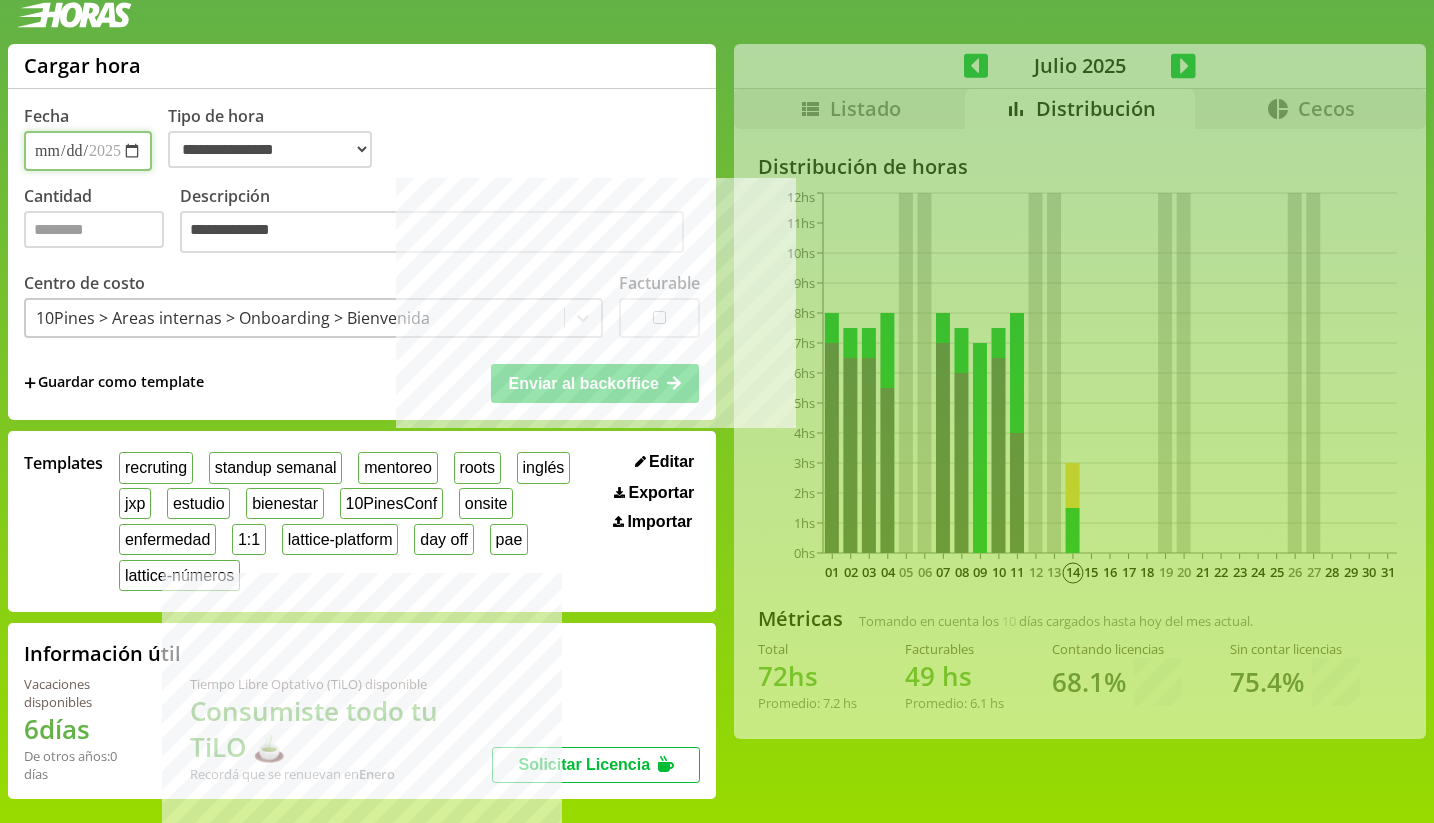 select on "**********" 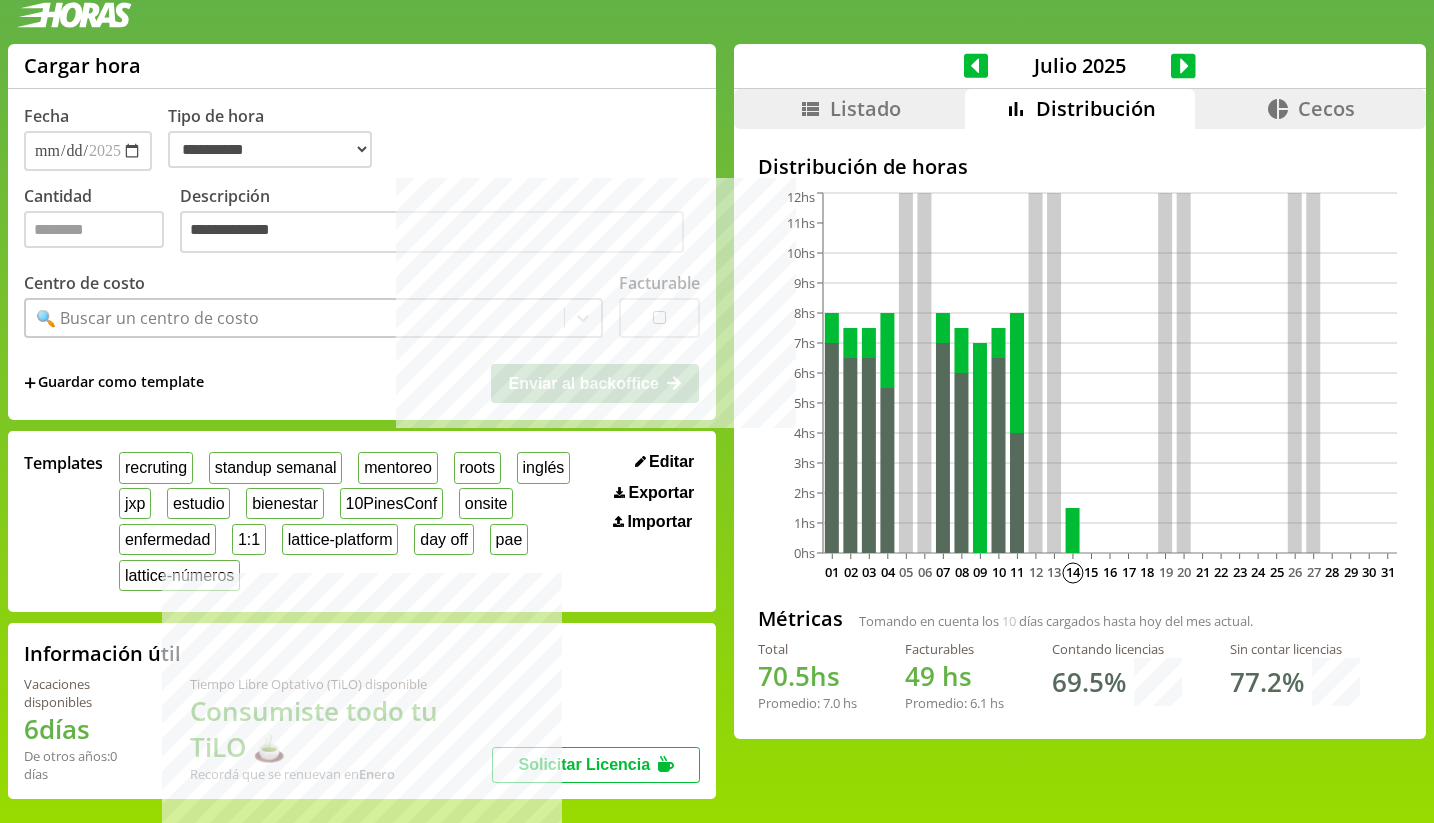 click on "Centro de costo 🔍 Buscar un centro de costo" at bounding box center (313, 305) 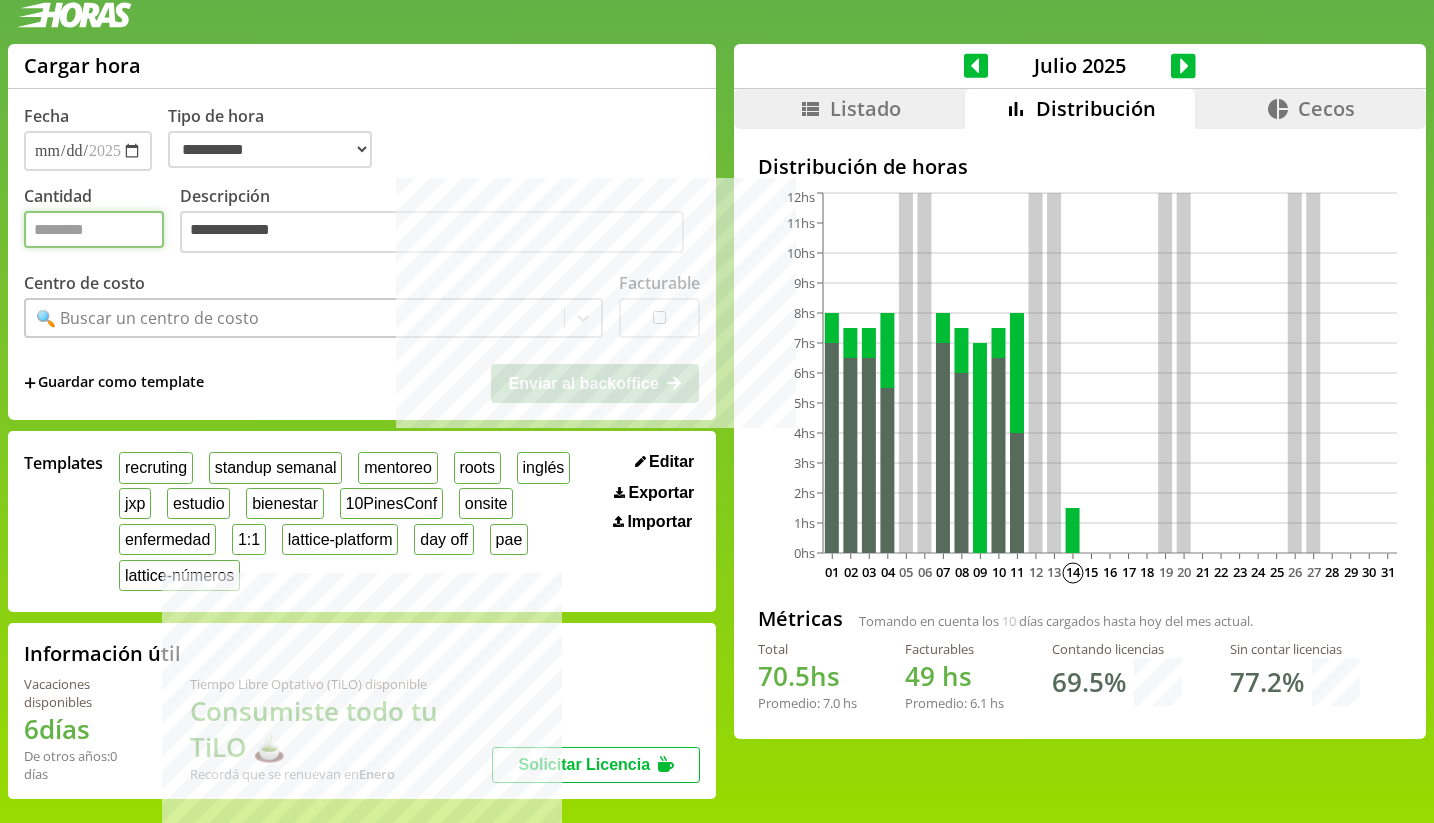 click on "Cantidad" at bounding box center [94, 229] 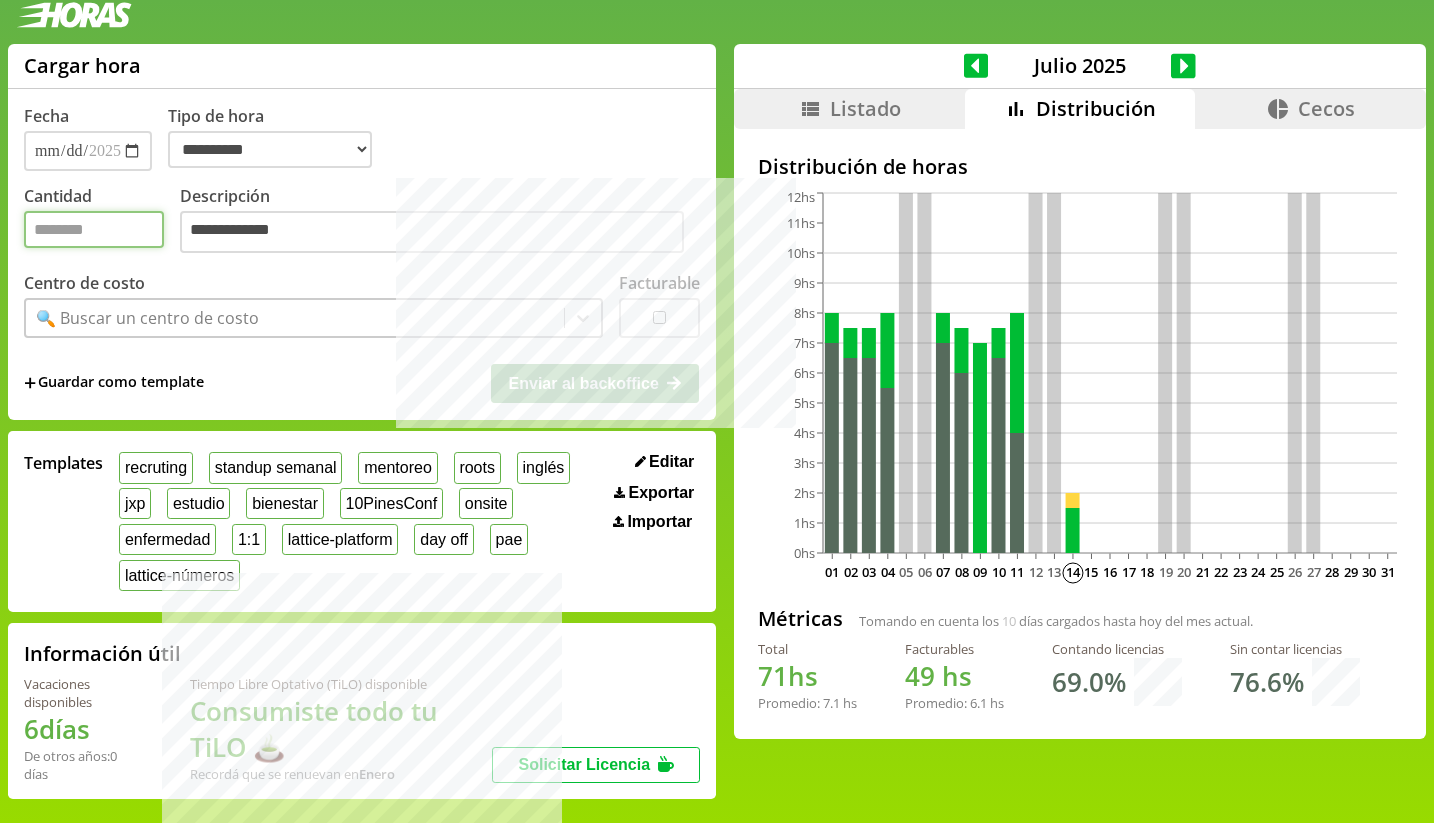 type on "***" 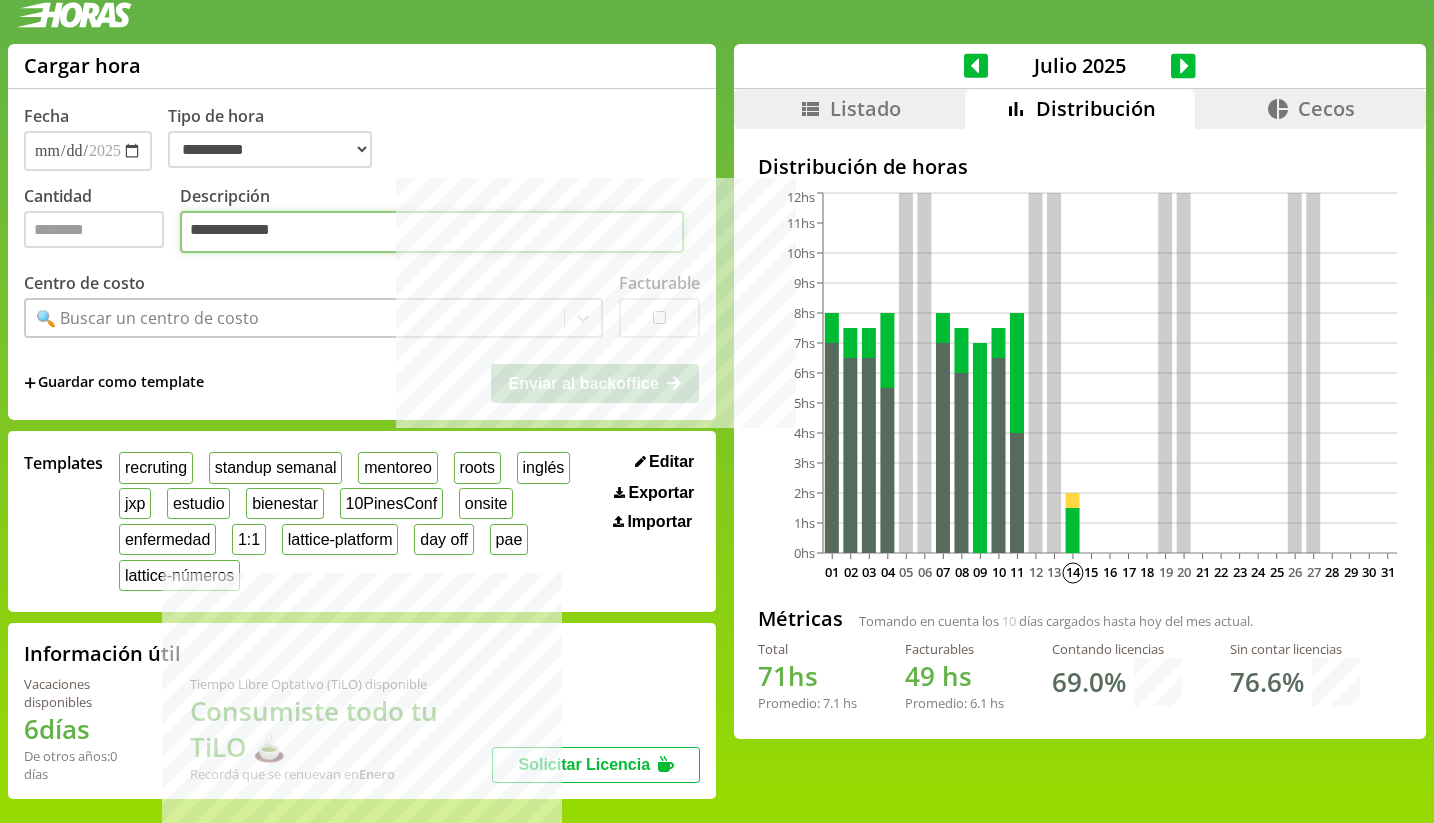 click on "**********" at bounding box center [432, 232] 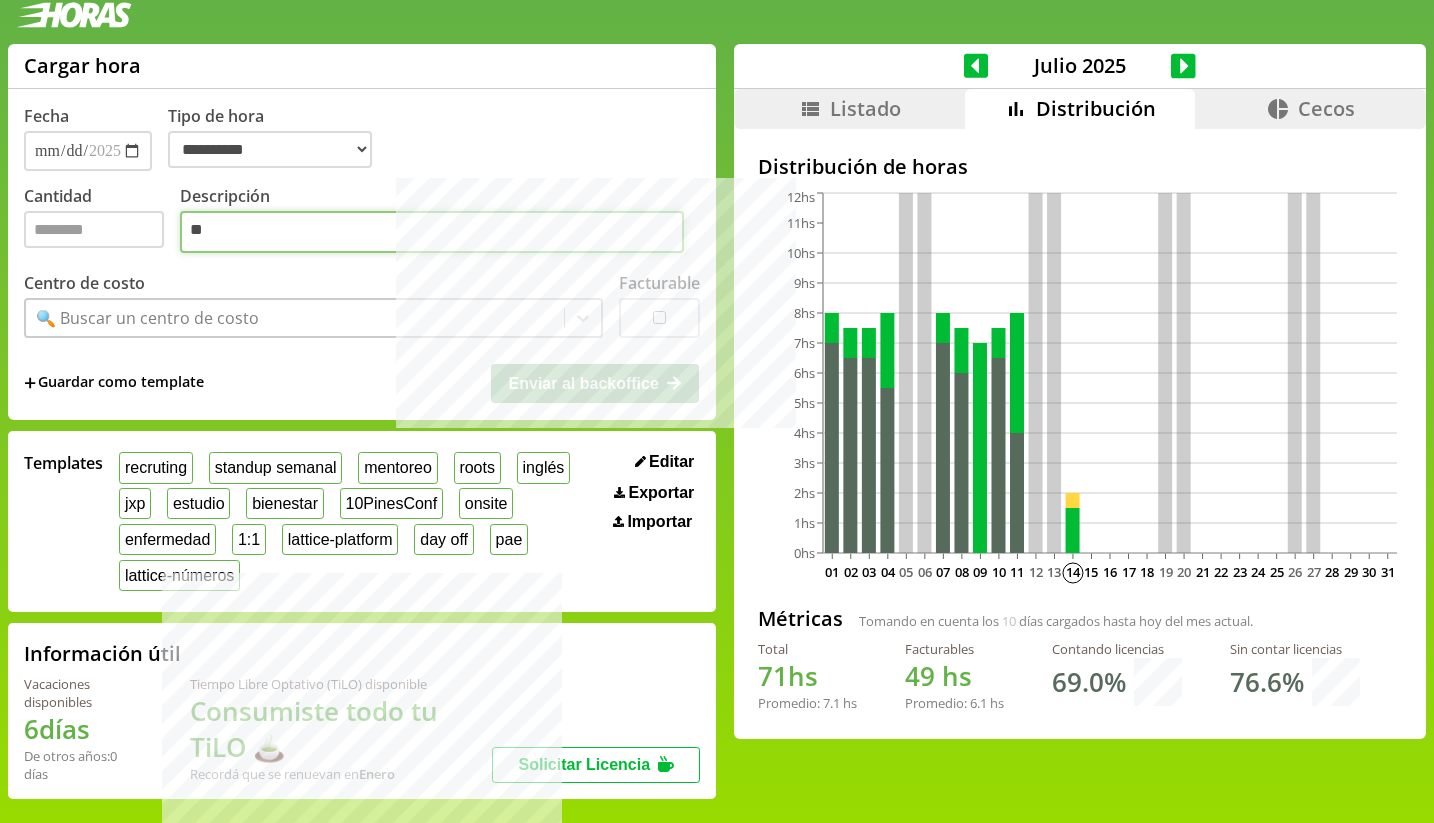 type on "*" 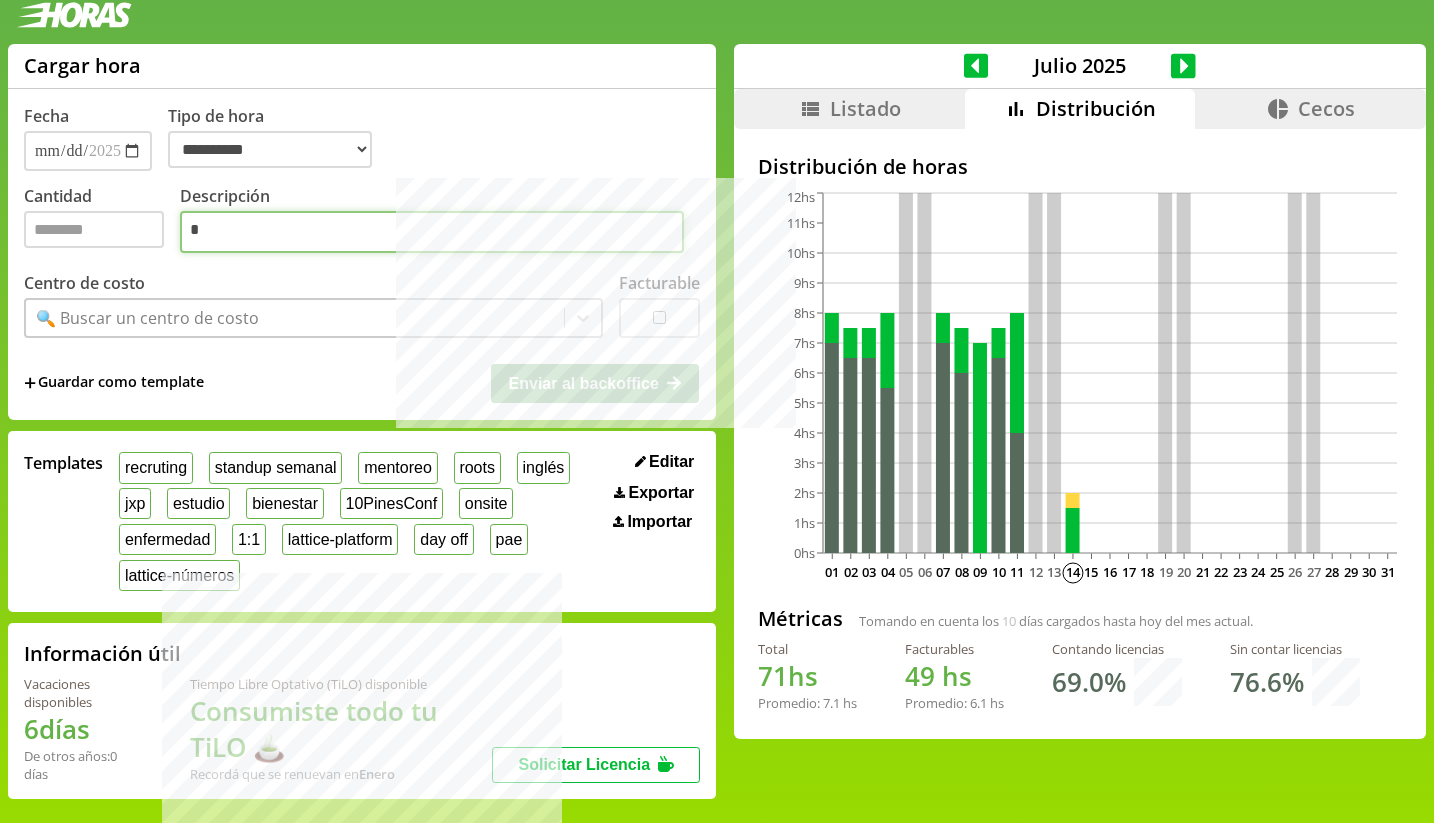 type 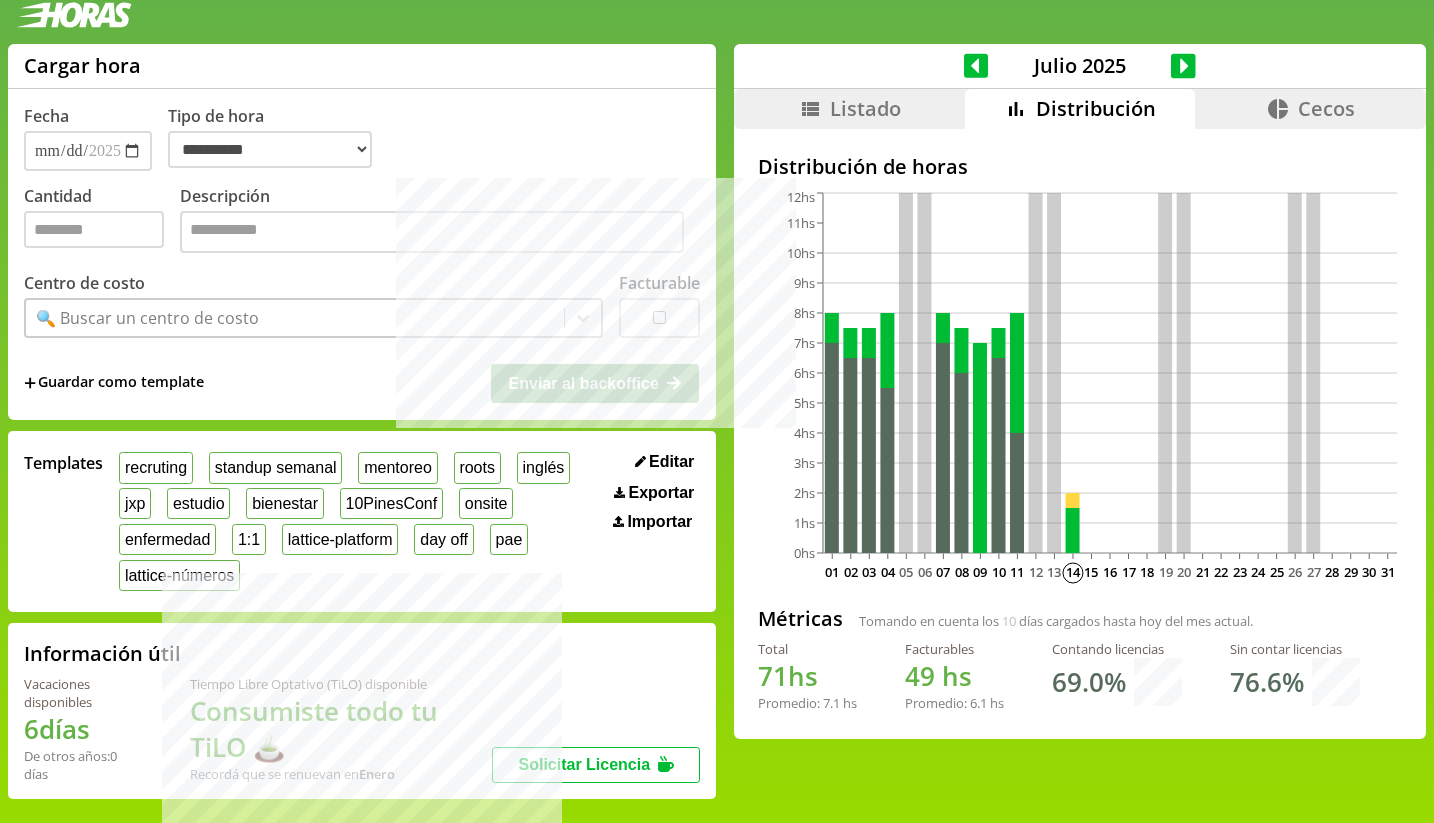 click on "🔍 Buscar un centro de costo" 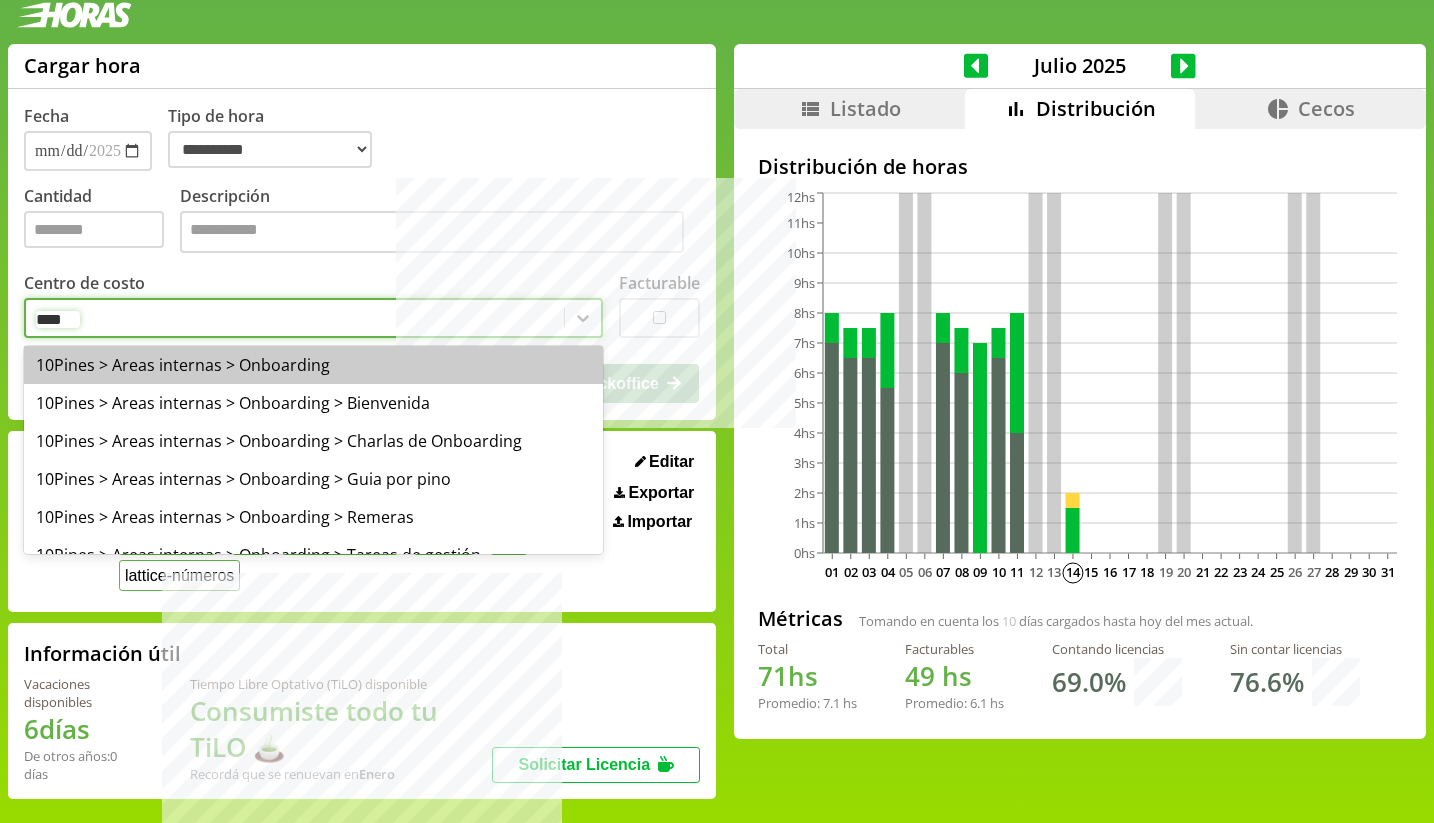type on "*****" 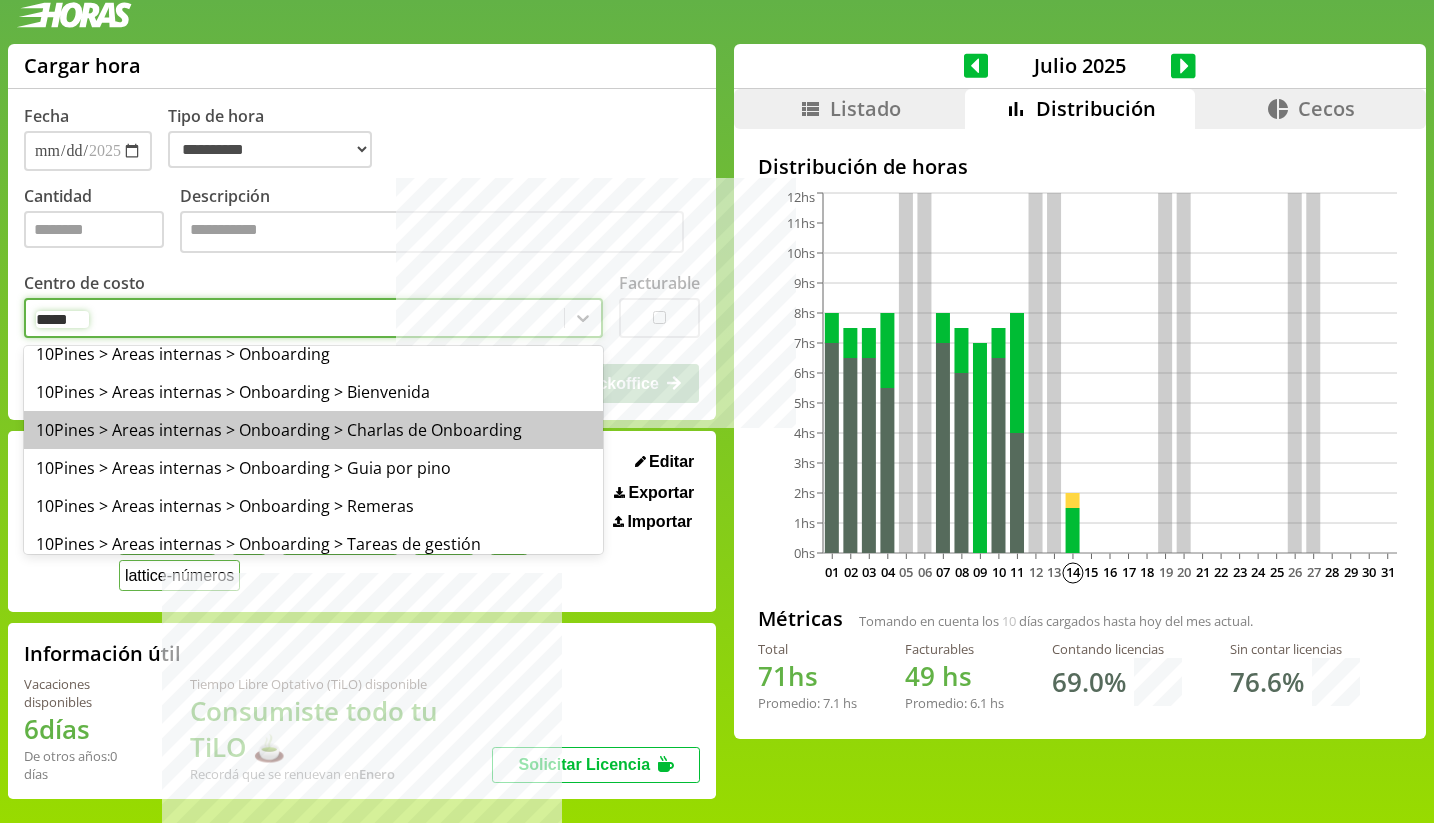 scroll, scrollTop: 17, scrollLeft: 0, axis: vertical 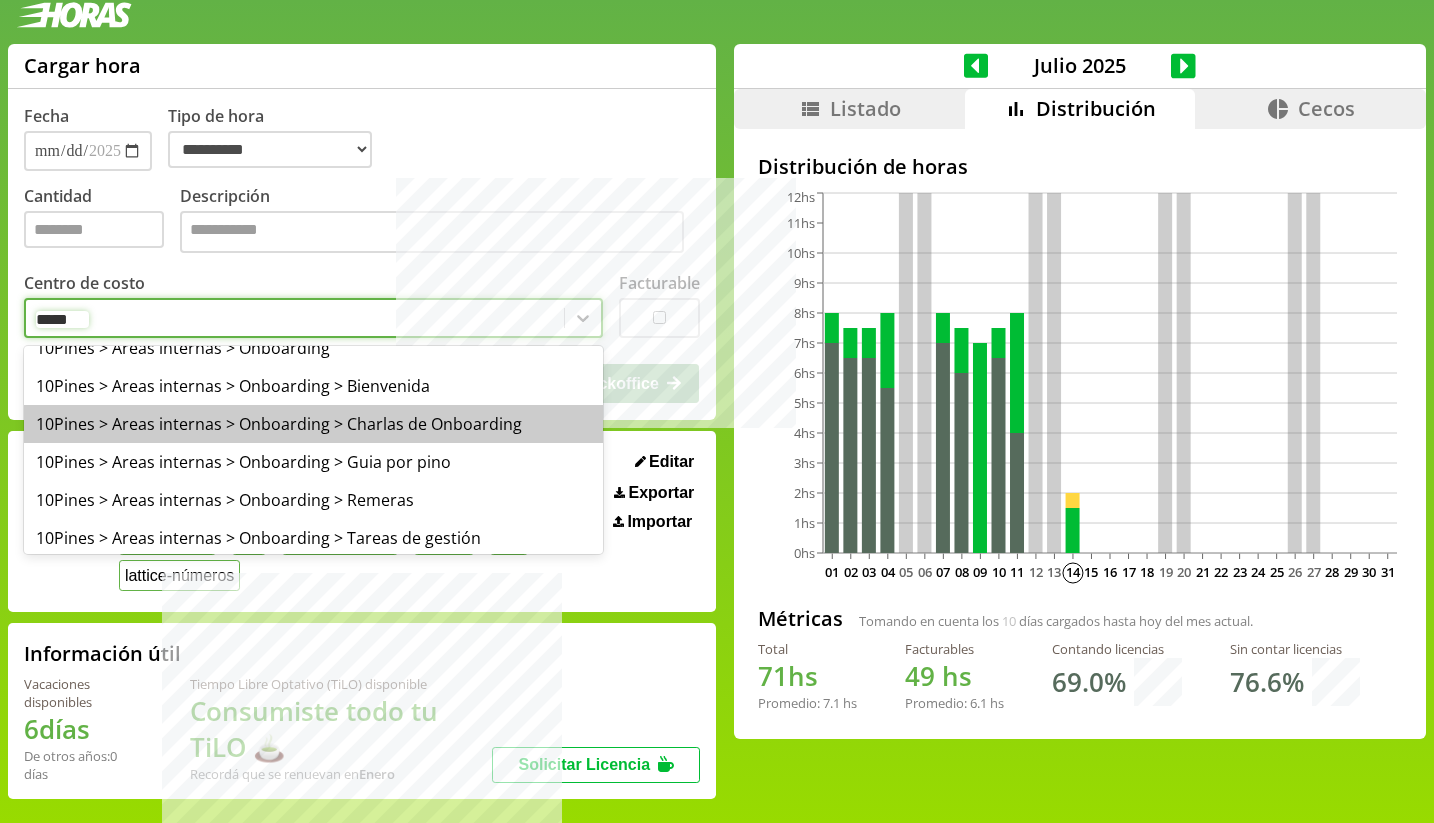 click on "10Pines > Areas internas > Onboarding > Charlas de Onboarding" at bounding box center (313, 424) 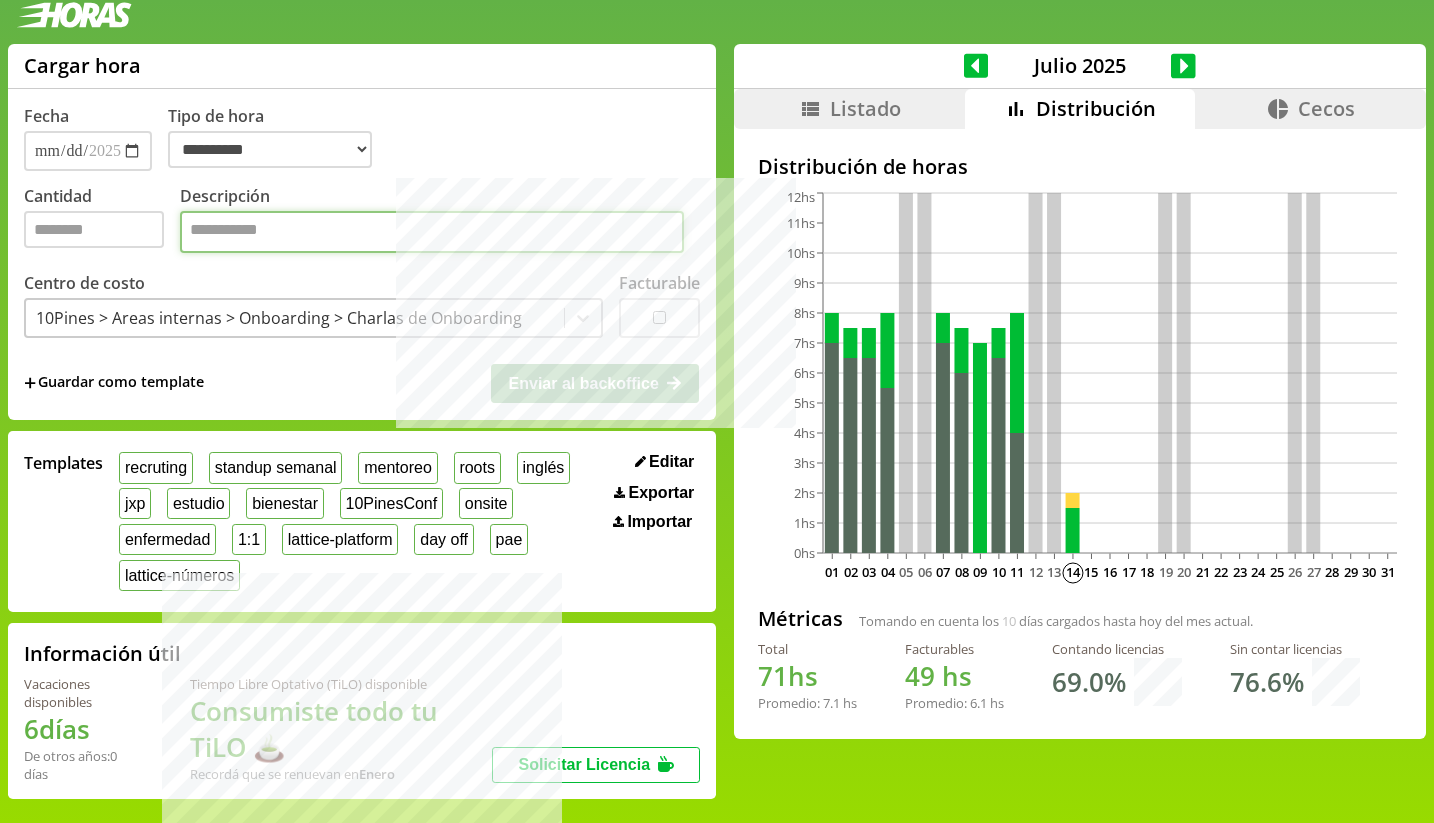 click on "Descripción" at bounding box center [432, 232] 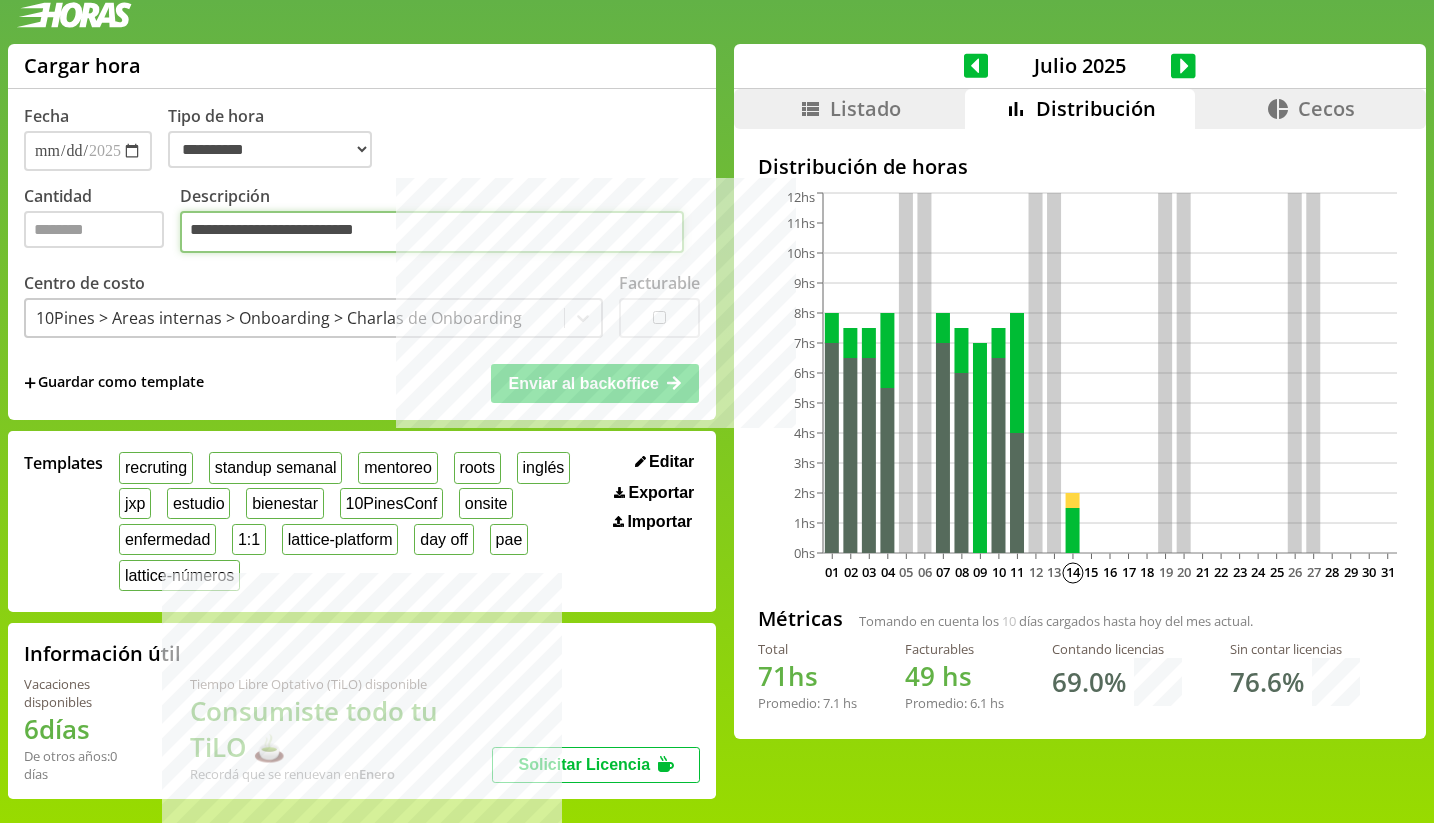 click on "**********" at bounding box center (432, 232) 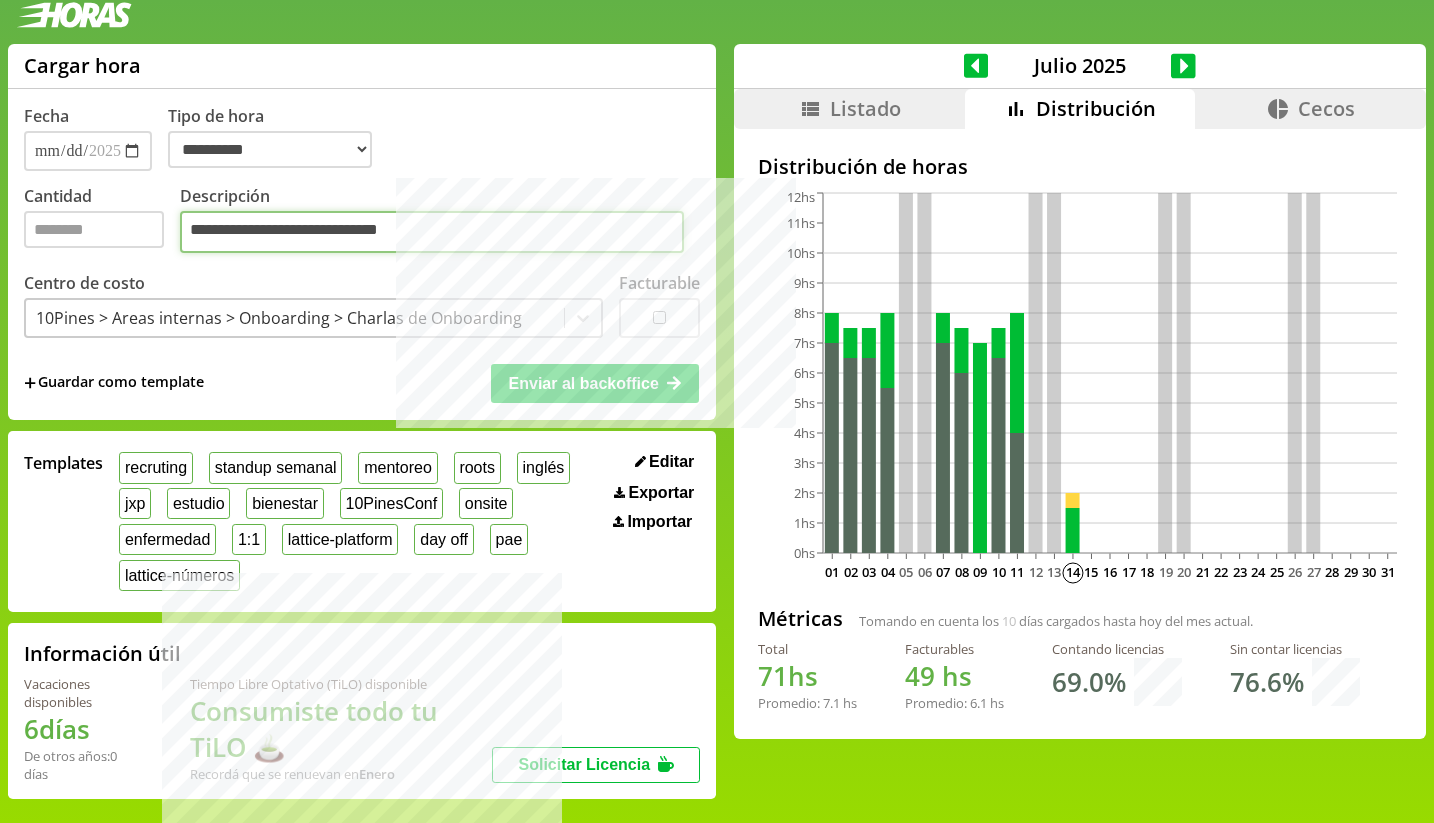 type on "**********" 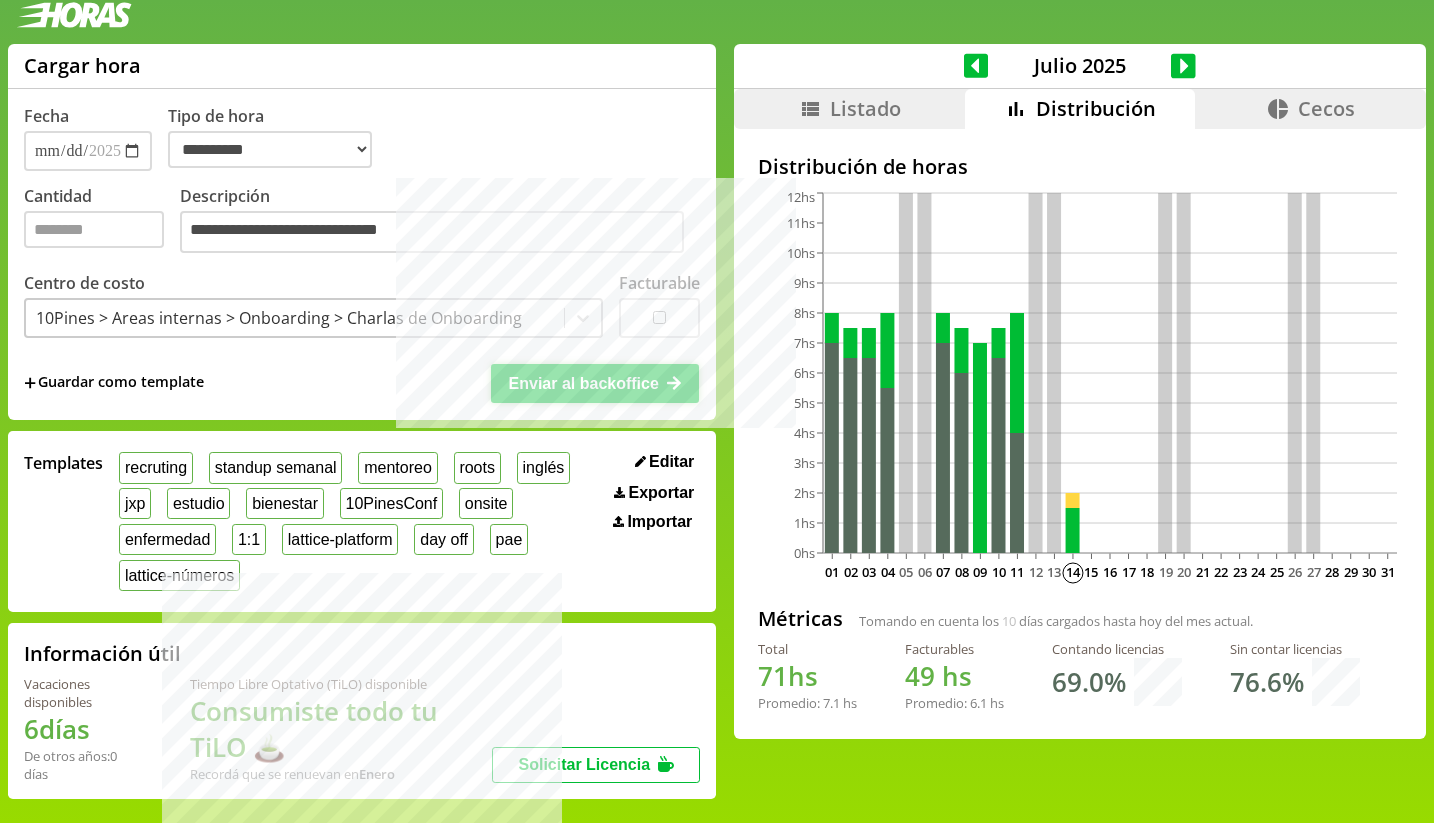 click on "Enviar al backoffice" at bounding box center (584, 383) 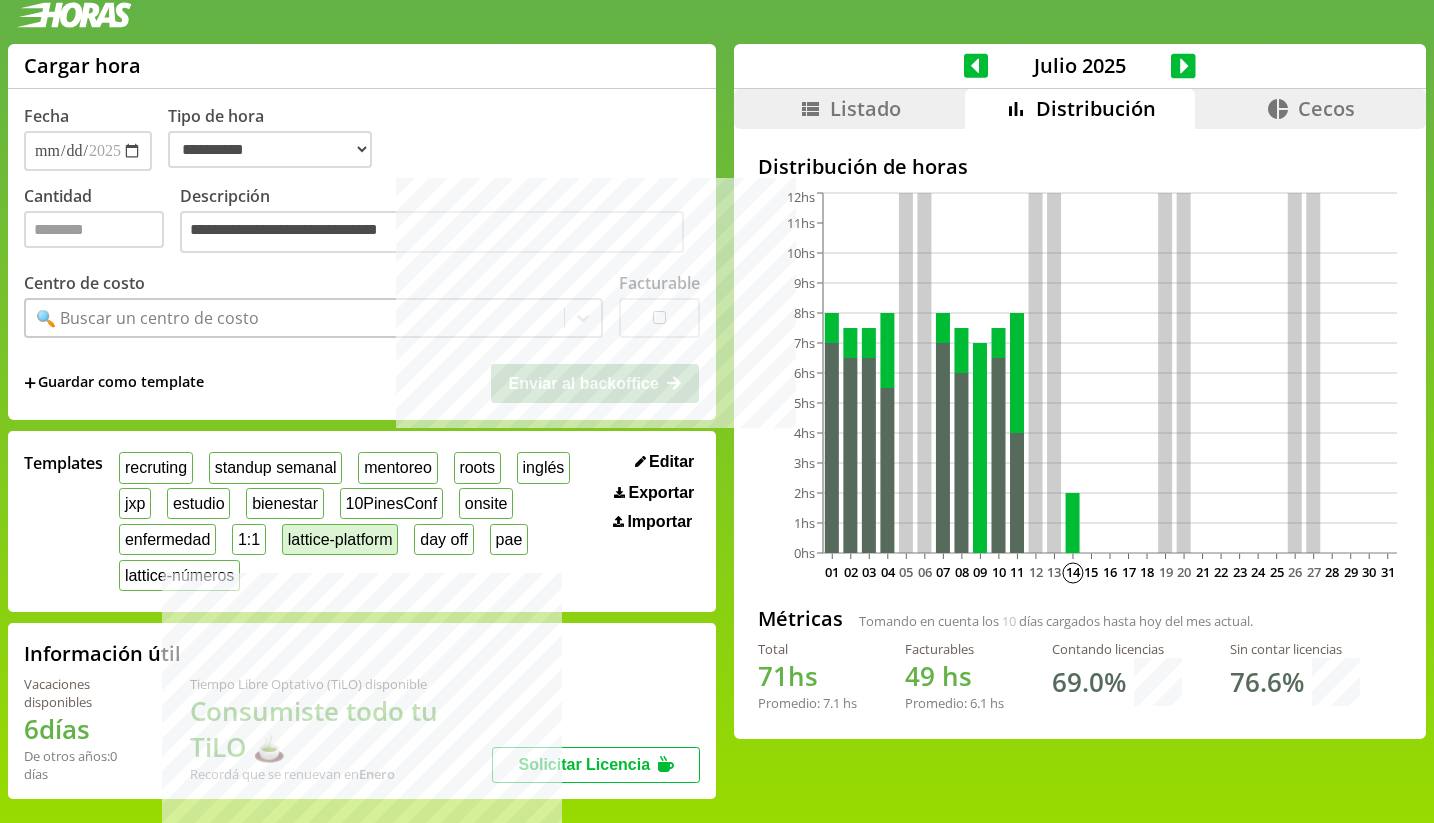 click on "lattice-platform" at bounding box center [340, 539] 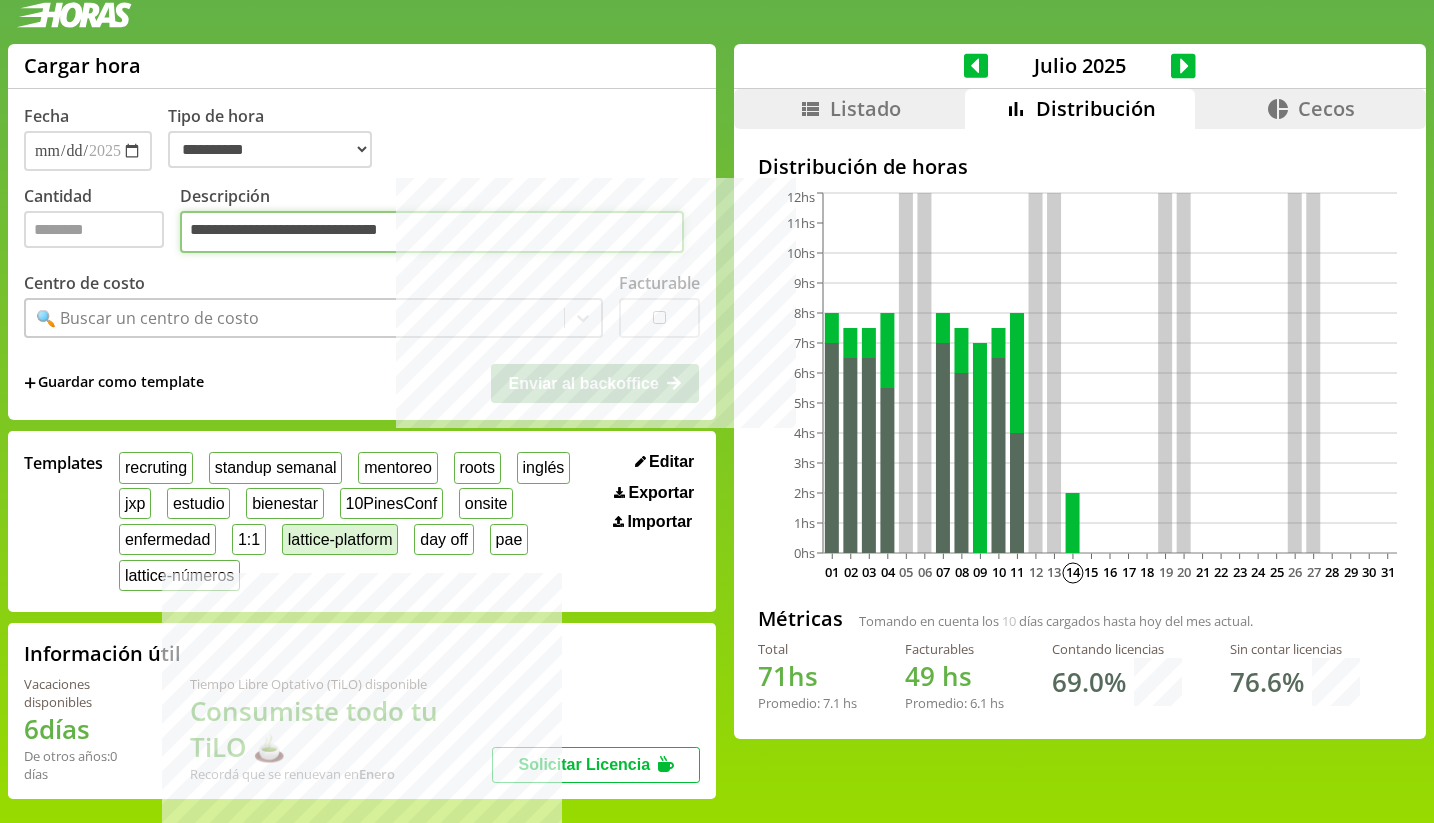 type on "*" 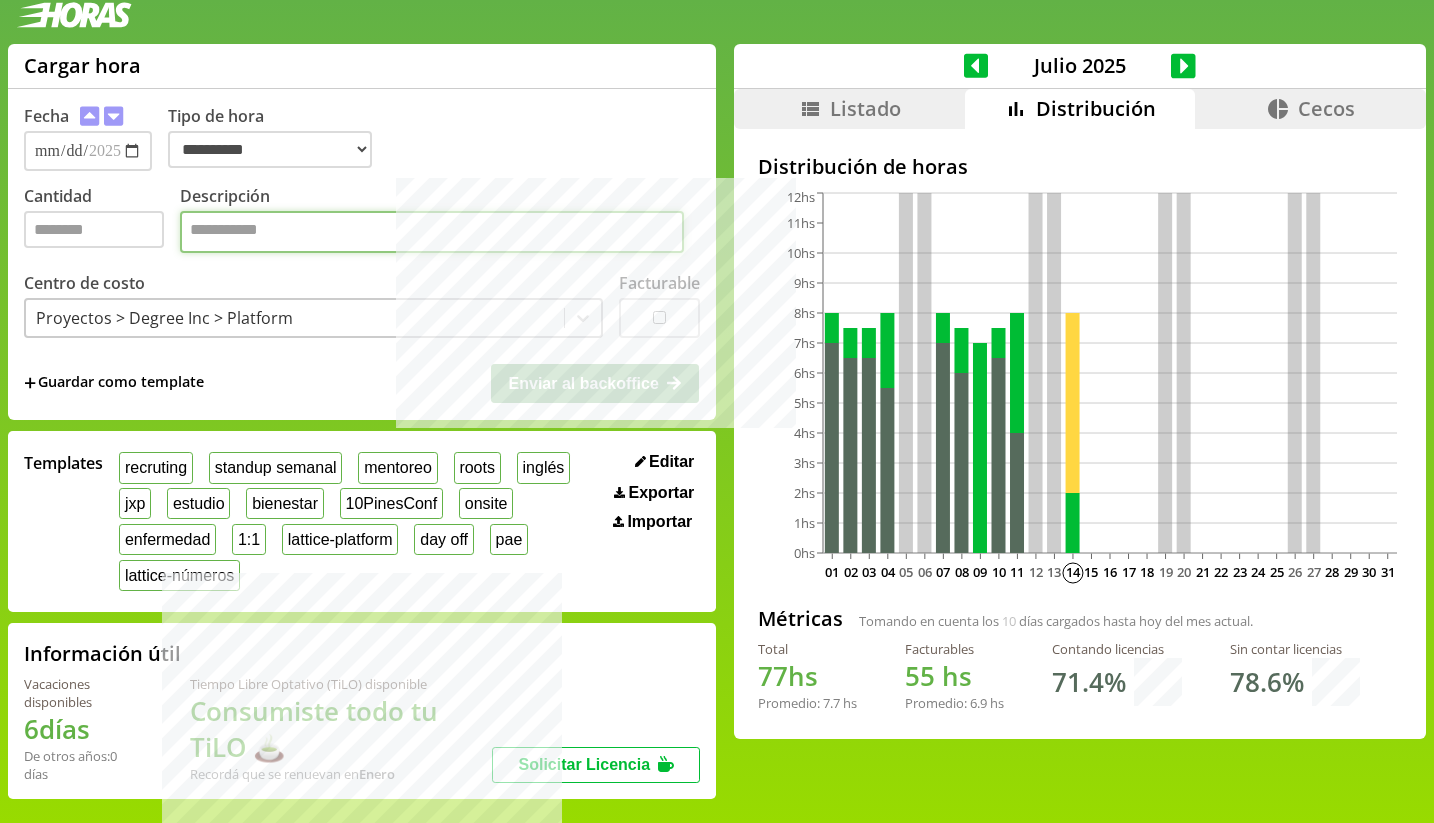 paste on "********" 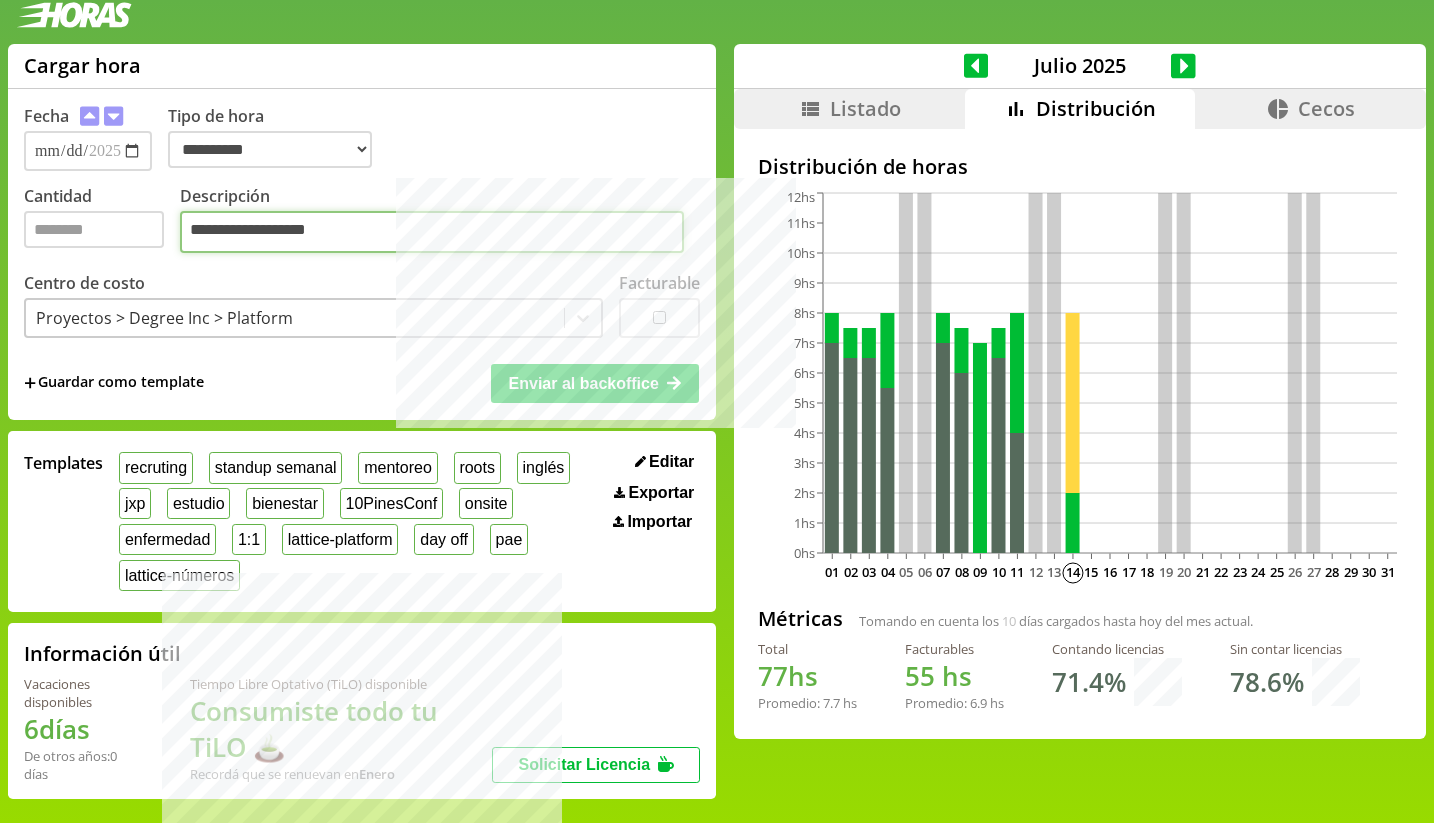 type on "**********" 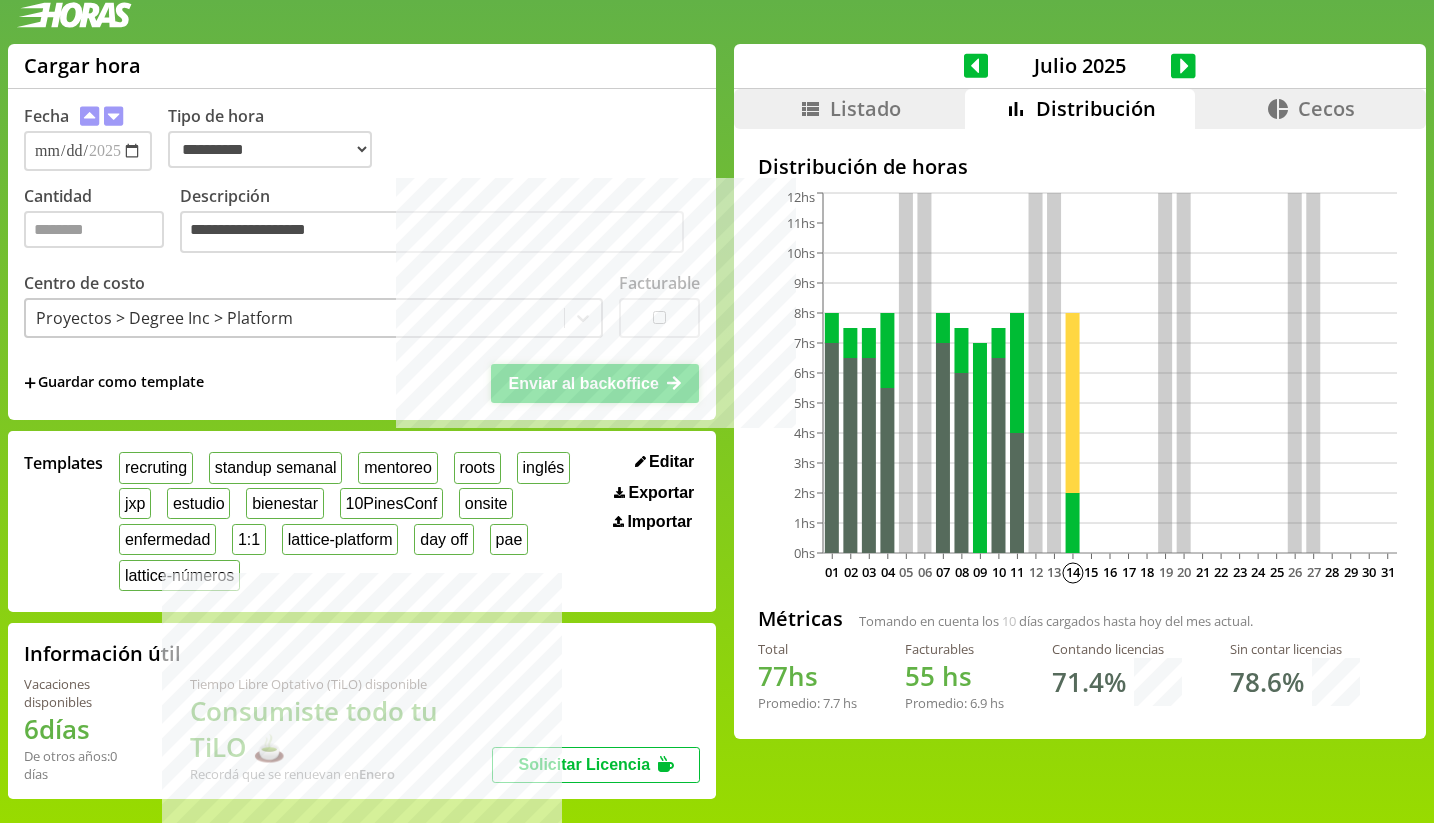 click on "Enviar al backoffice" at bounding box center [584, 383] 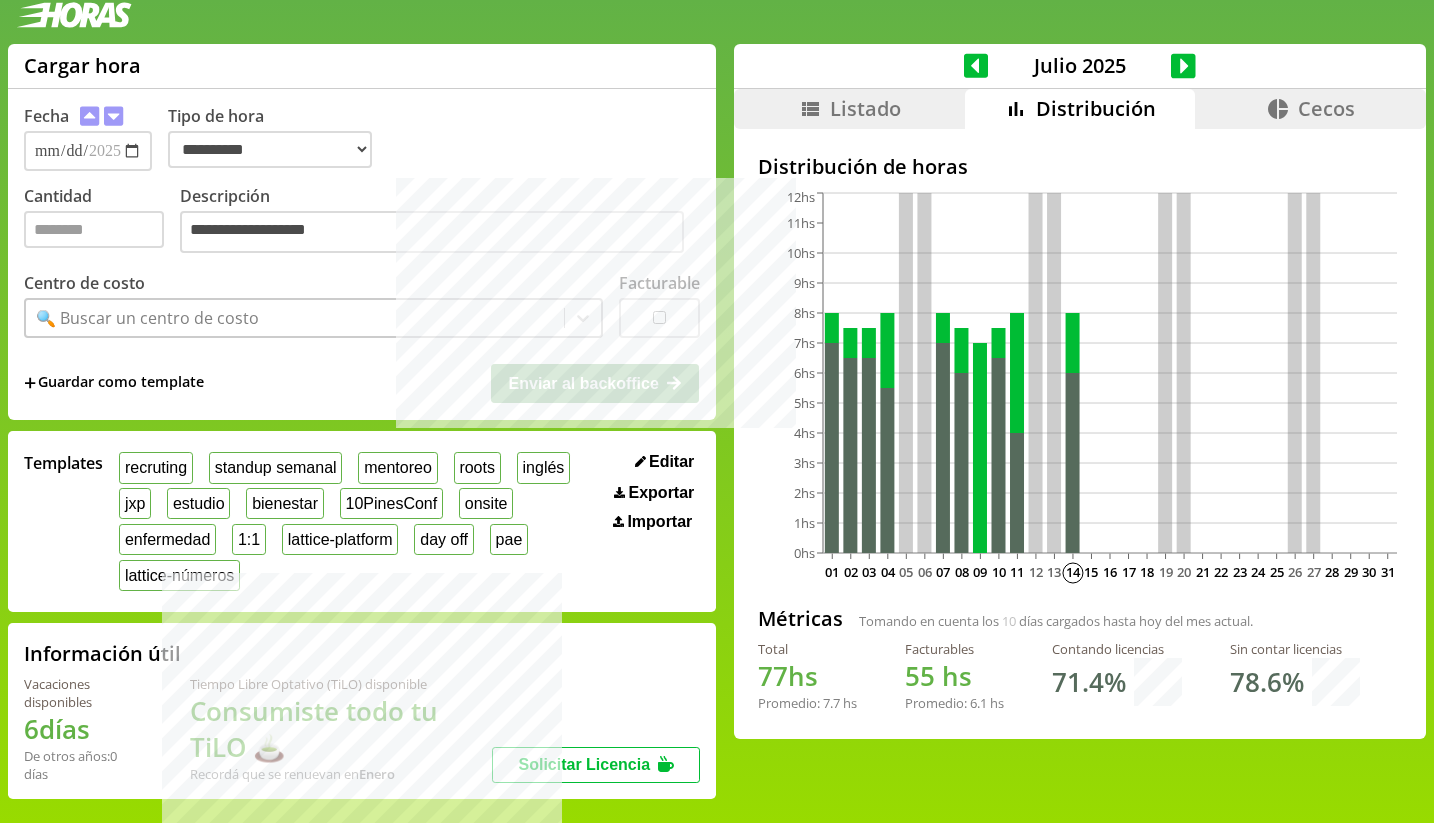 click on "Listado" at bounding box center [849, 109] 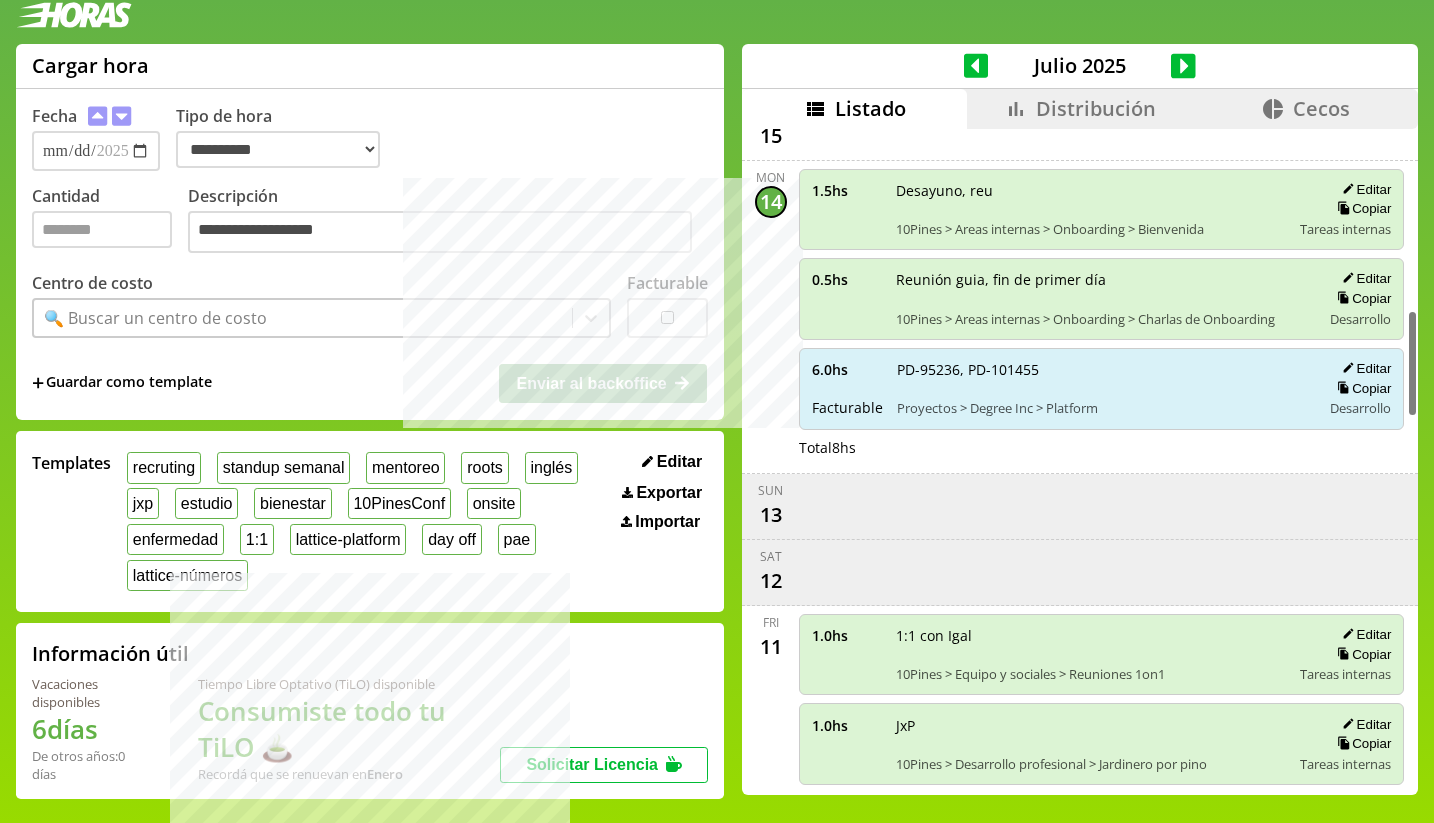 scroll, scrollTop: 1121, scrollLeft: 0, axis: vertical 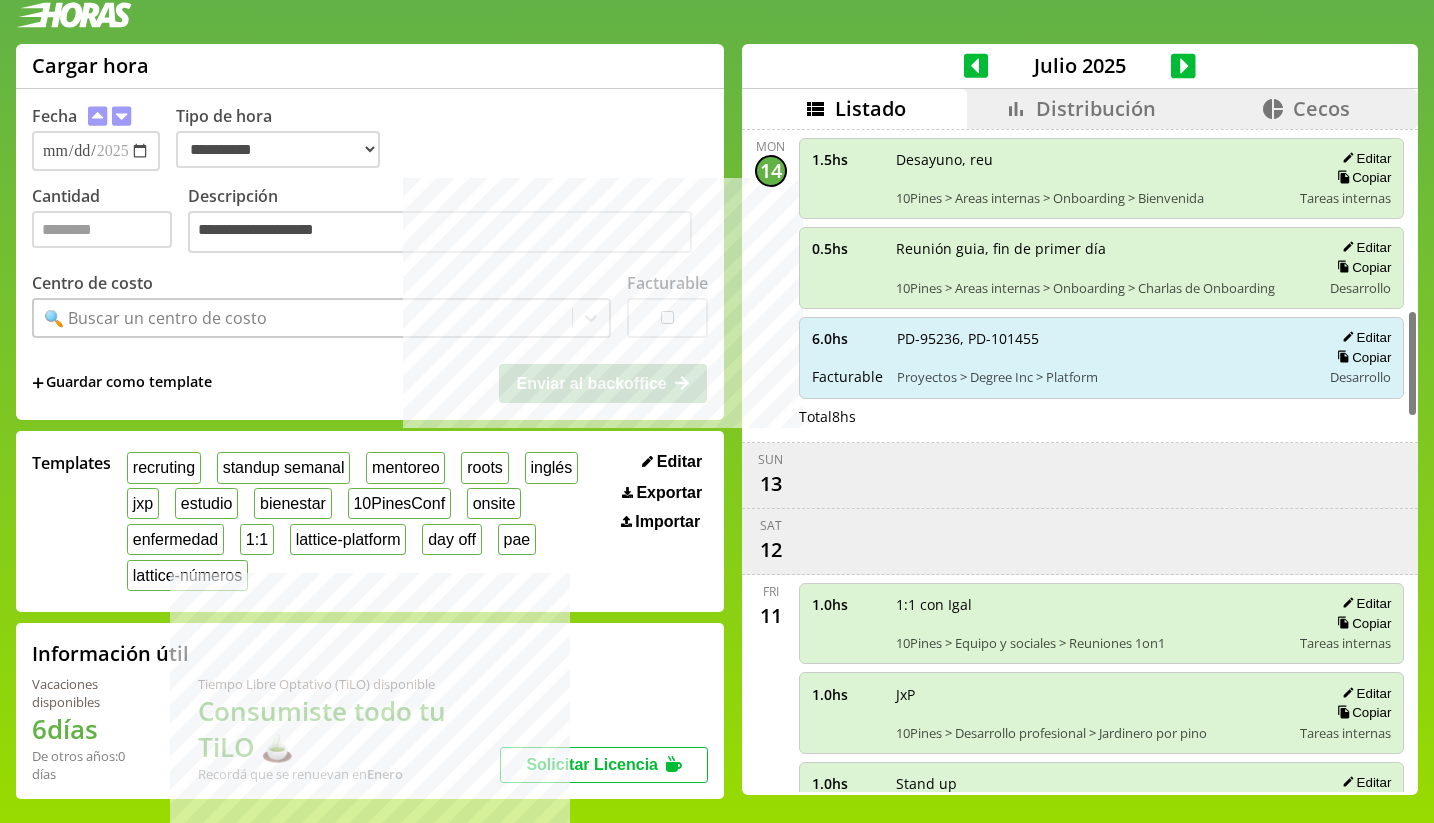 click on "Distribución" at bounding box center (1096, 108) 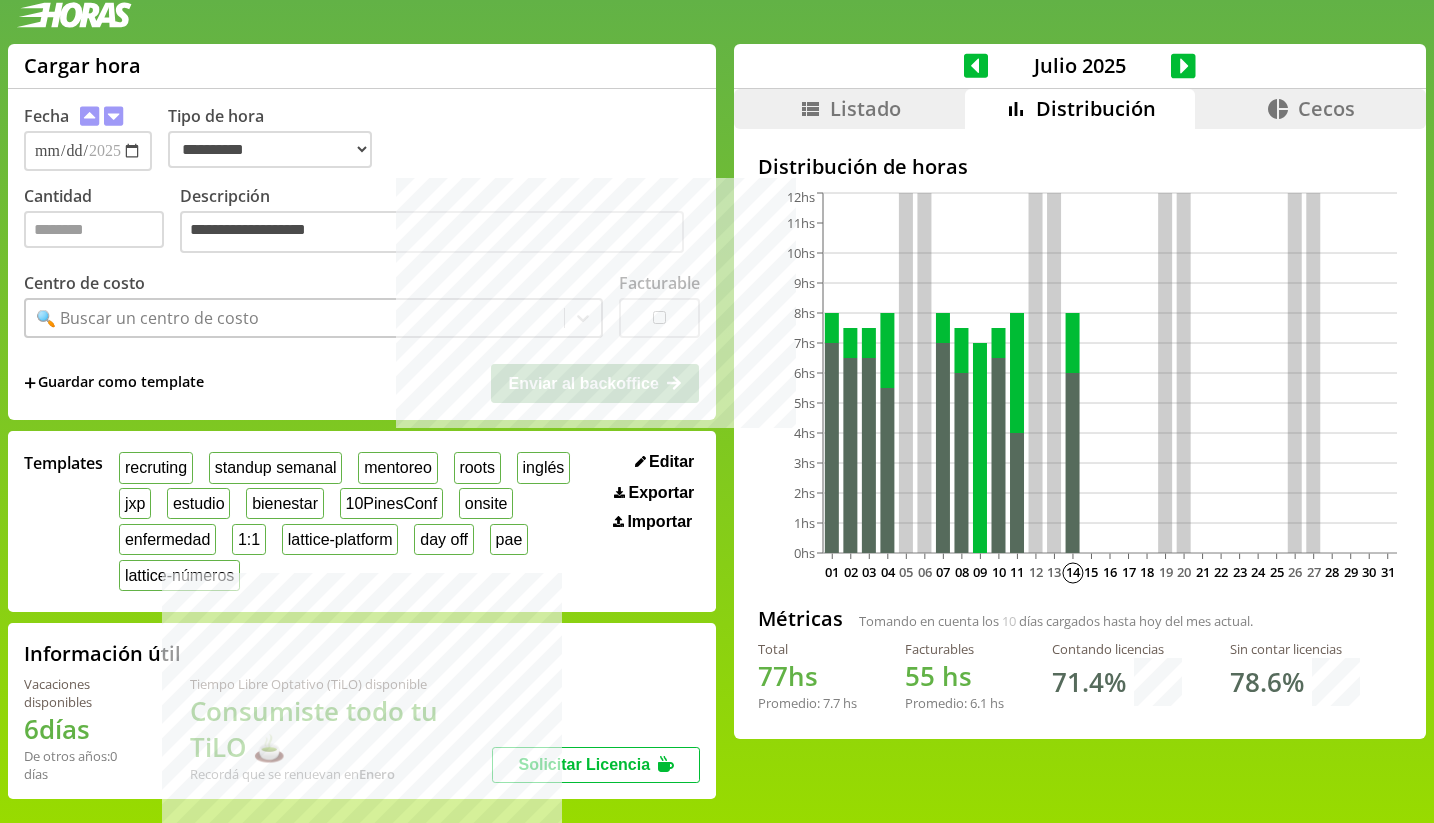 click on "Listado" at bounding box center [849, 109] 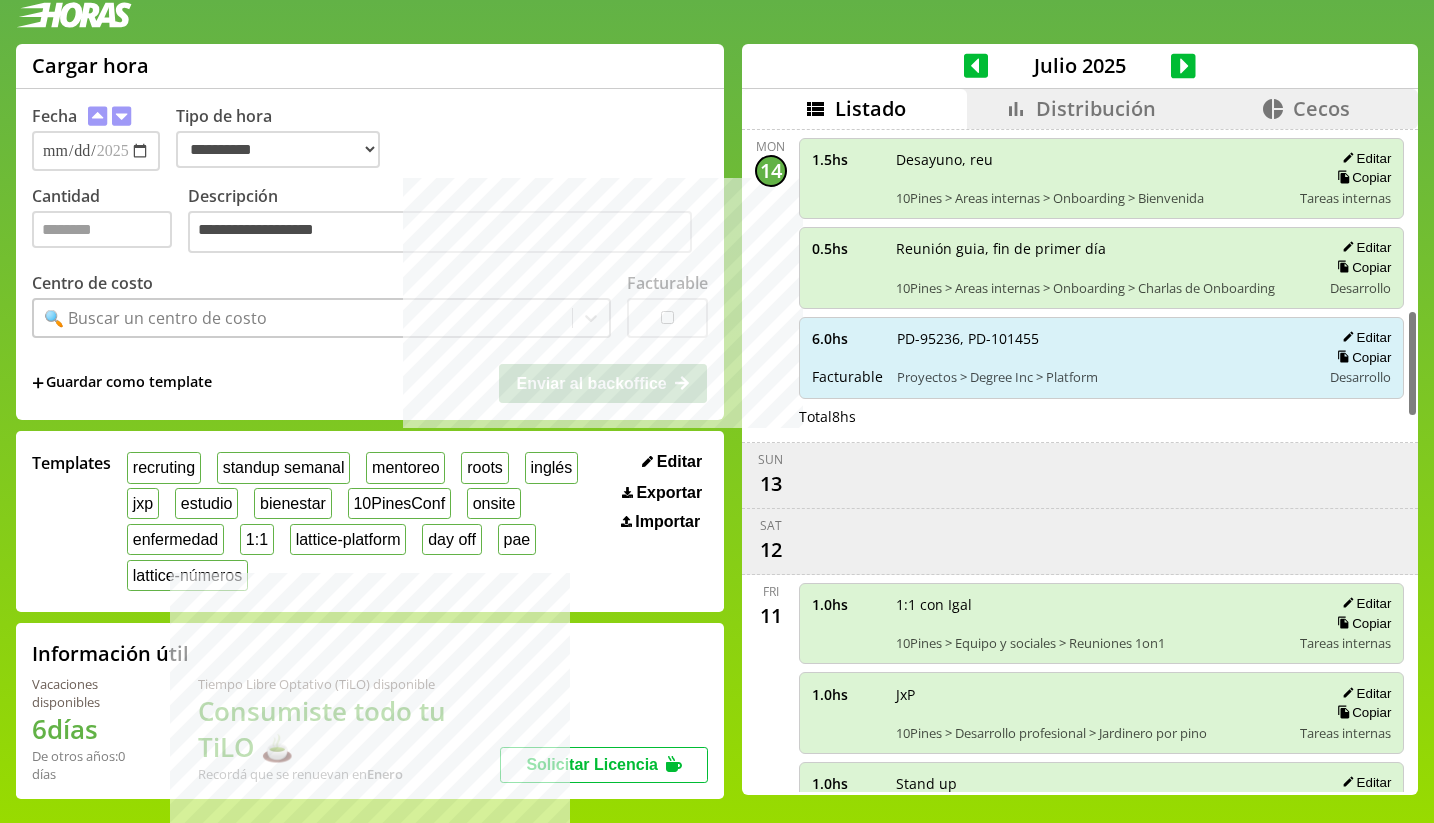 scroll, scrollTop: 1121, scrollLeft: 0, axis: vertical 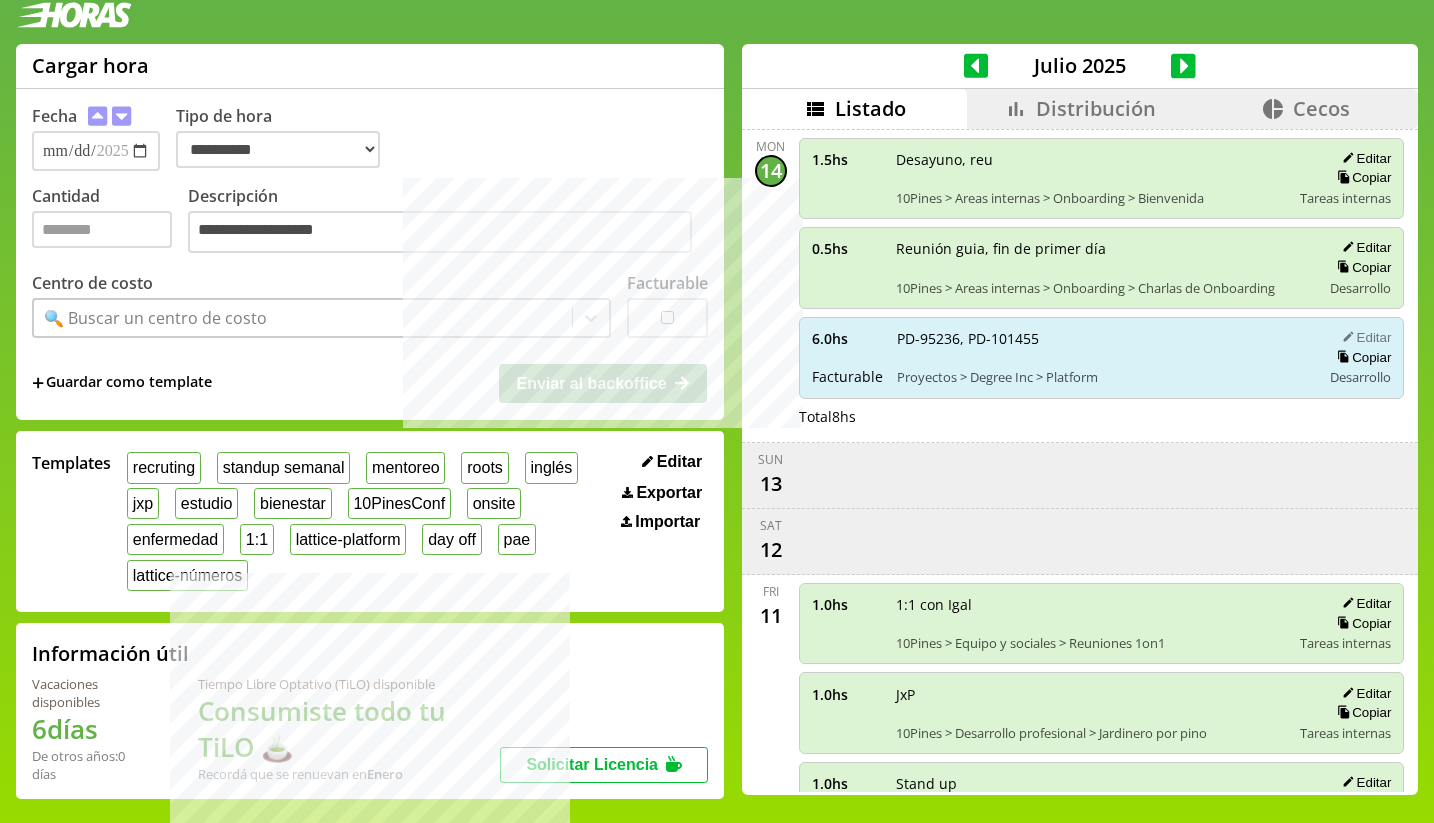 click on "Editar" at bounding box center (1363, 337) 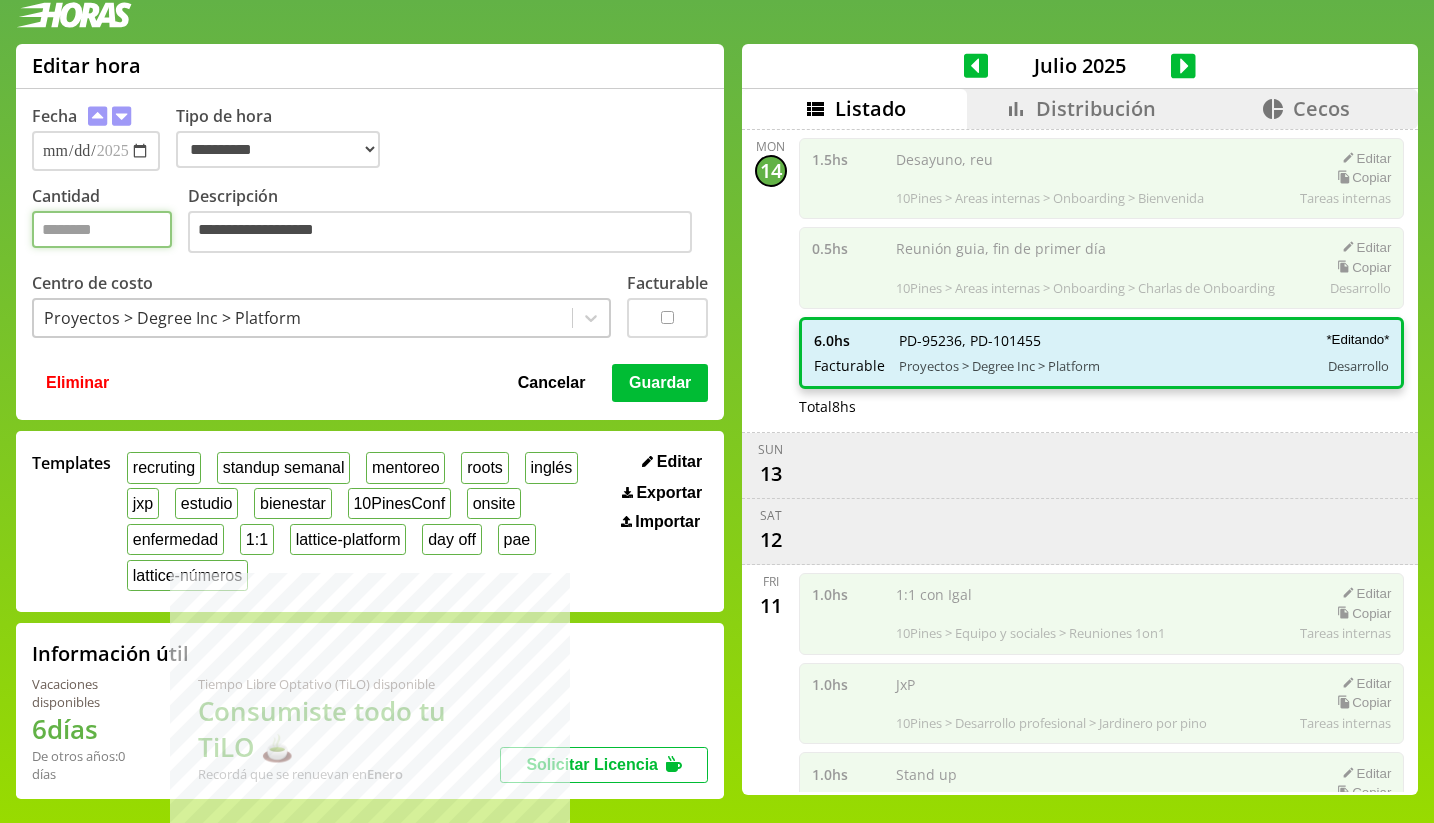 click on "*" at bounding box center (102, 229) 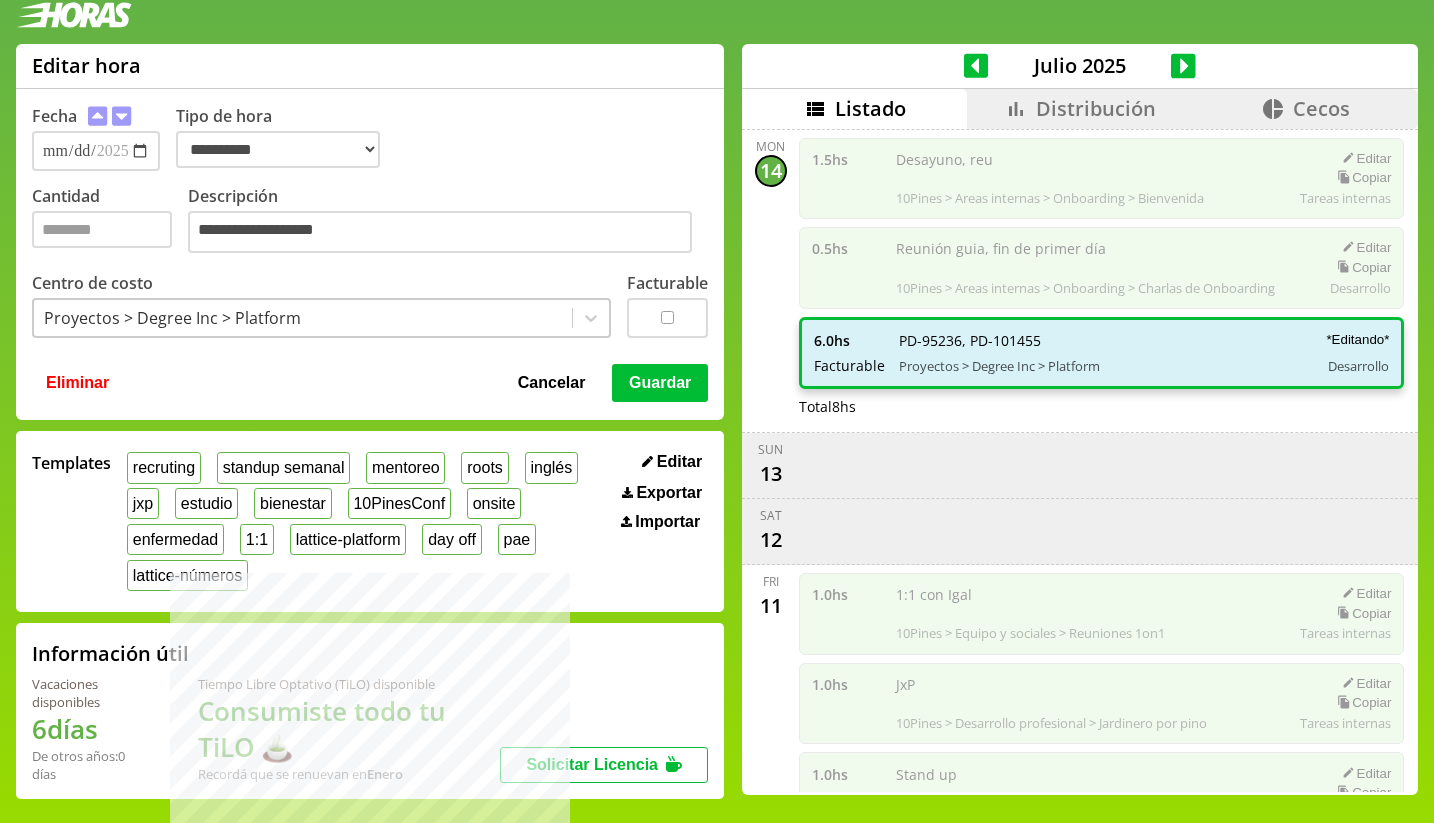 click on "Guardar" at bounding box center (660, 383) 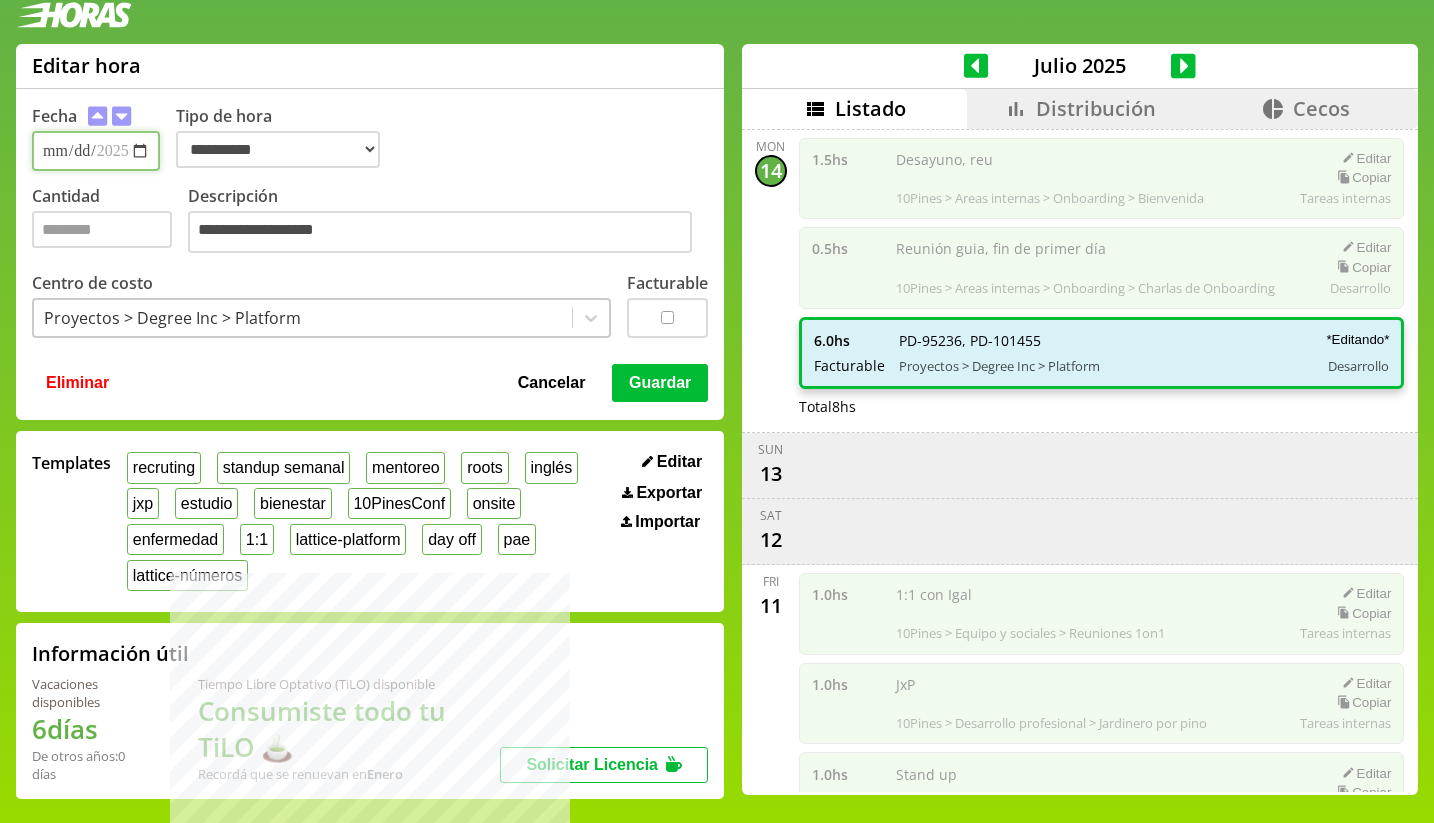 type 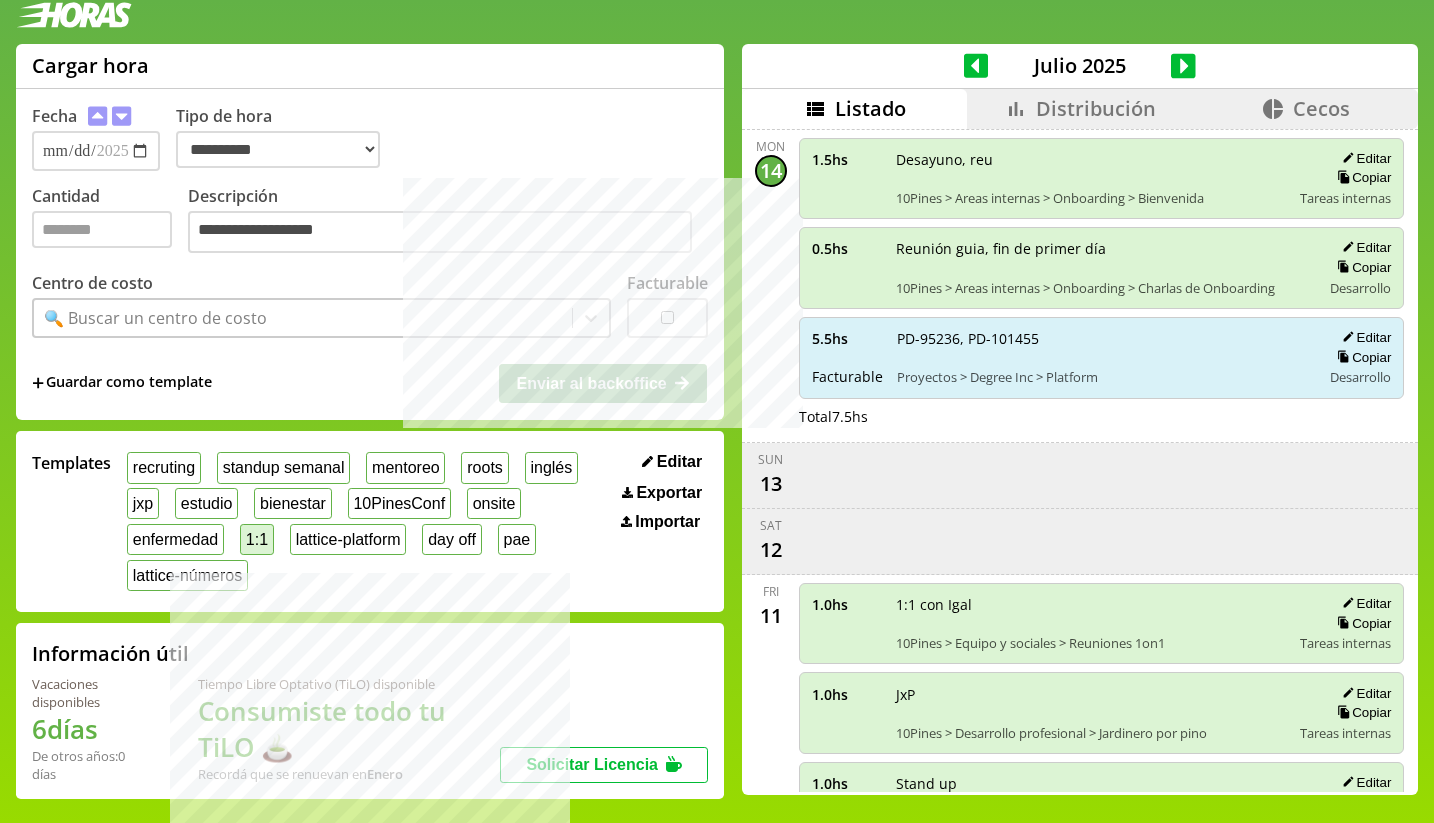 click on "1:1" at bounding box center (257, 539) 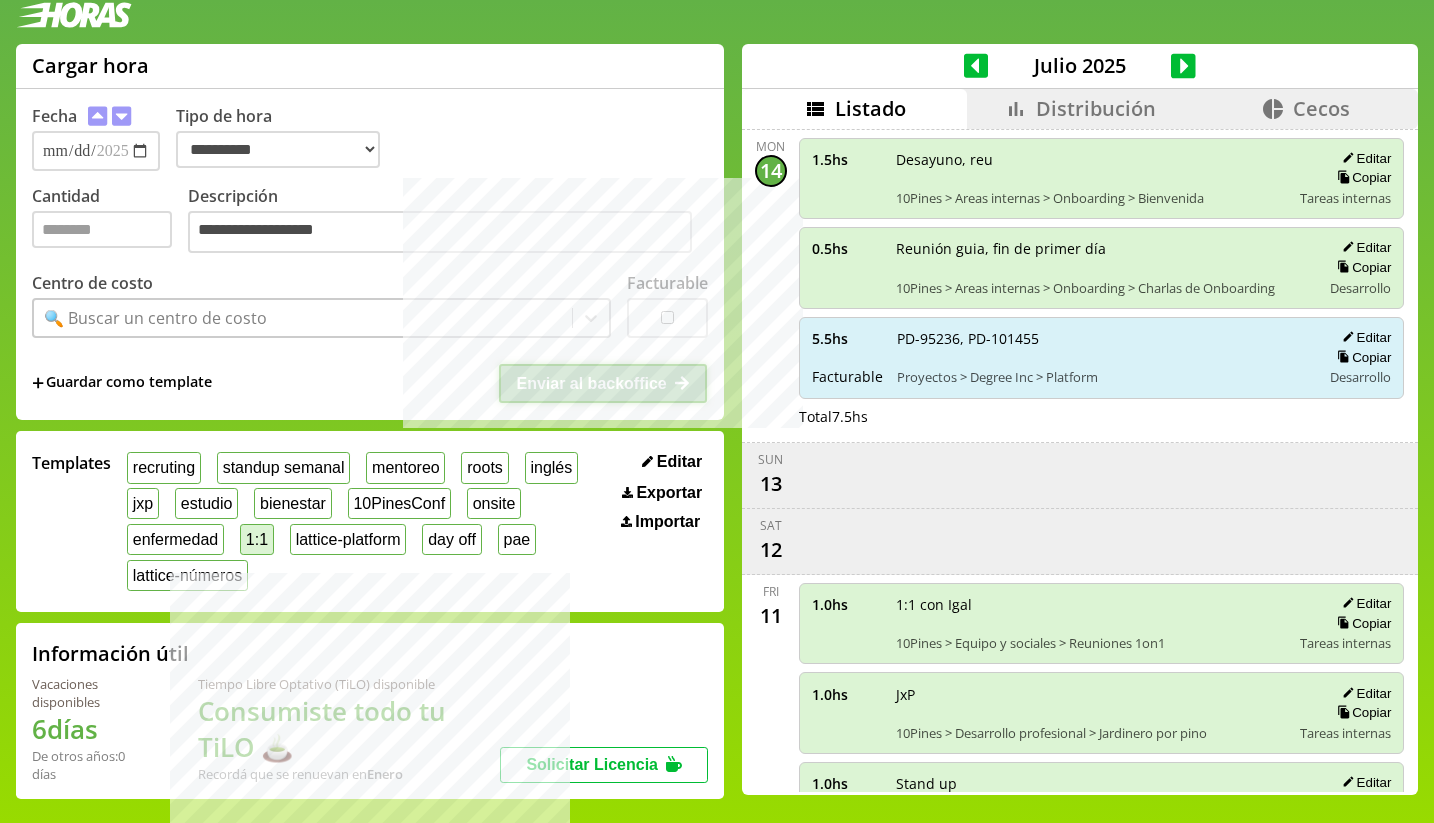 select on "**********" 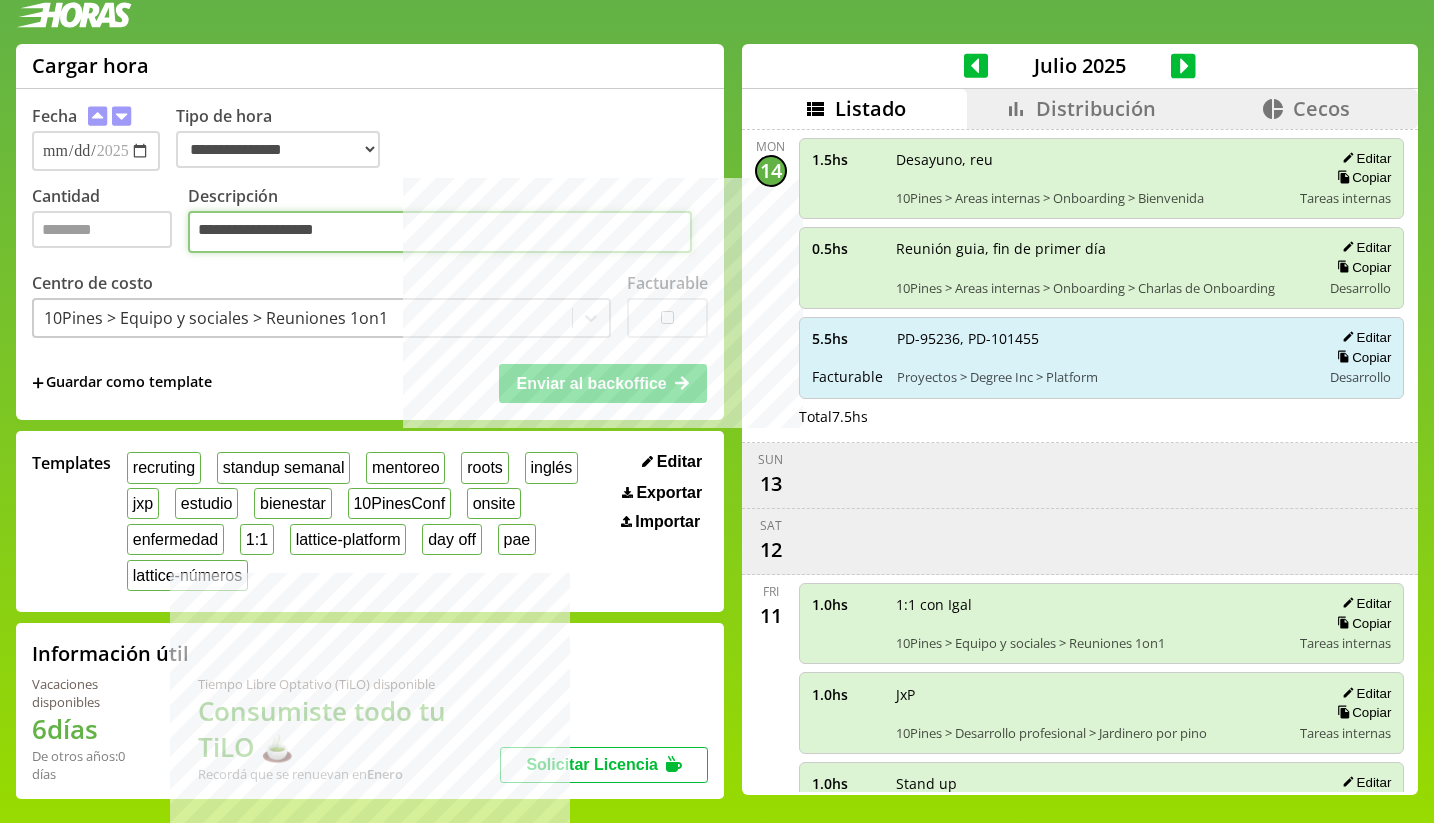 click on "*******" at bounding box center [440, 232] 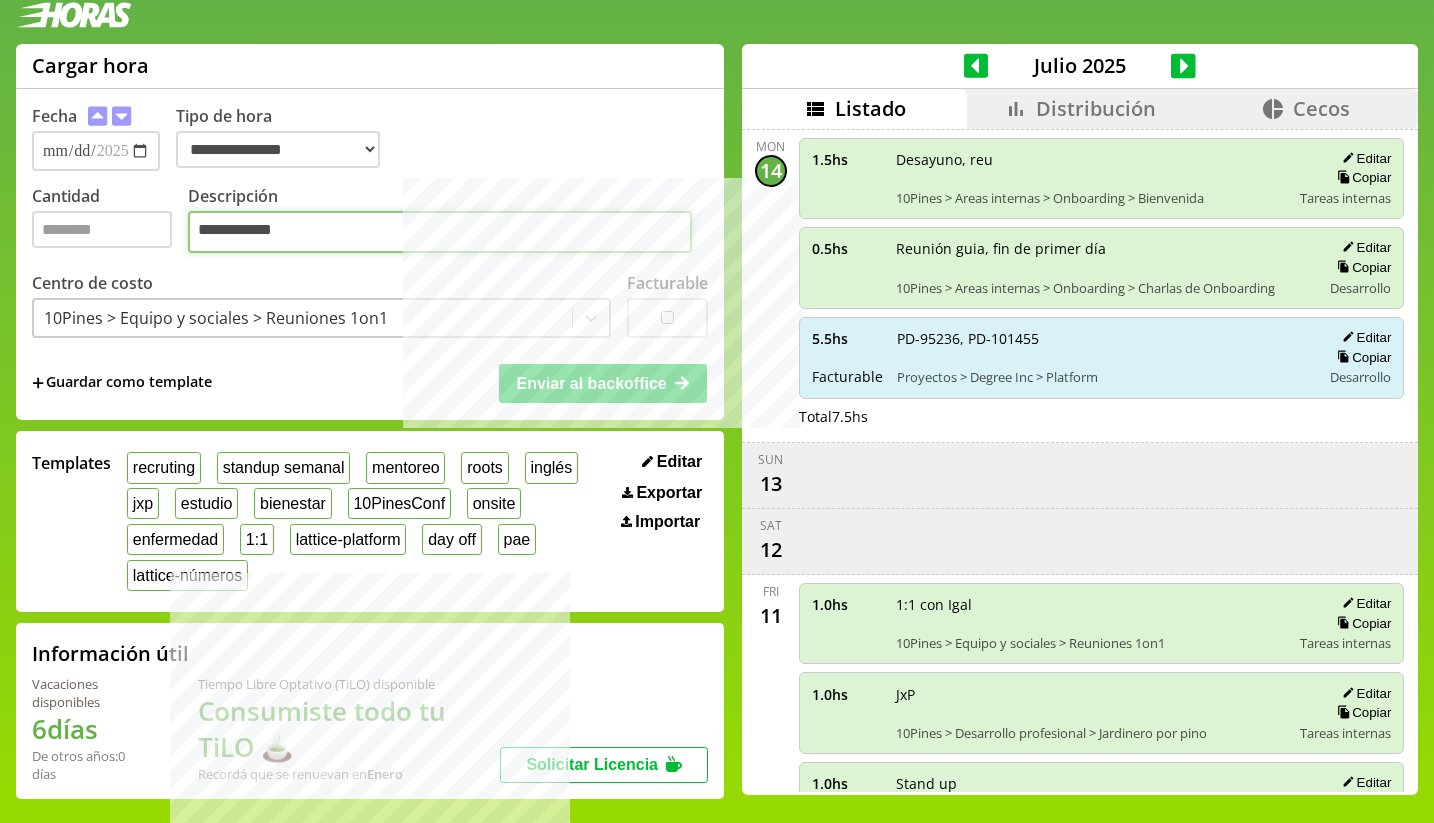 type on "**********" 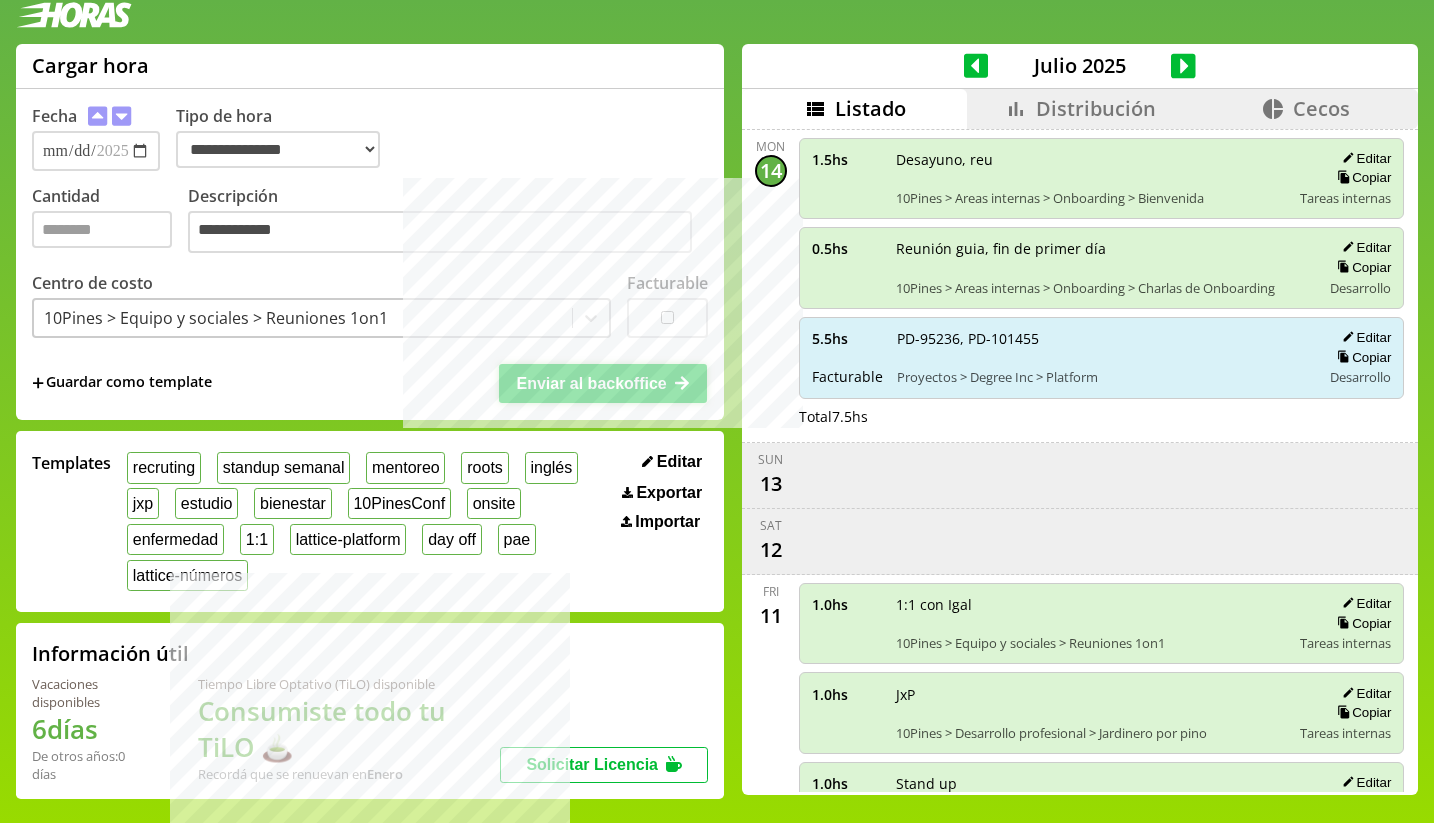 click on "Enviar al backoffice" at bounding box center [591, 383] 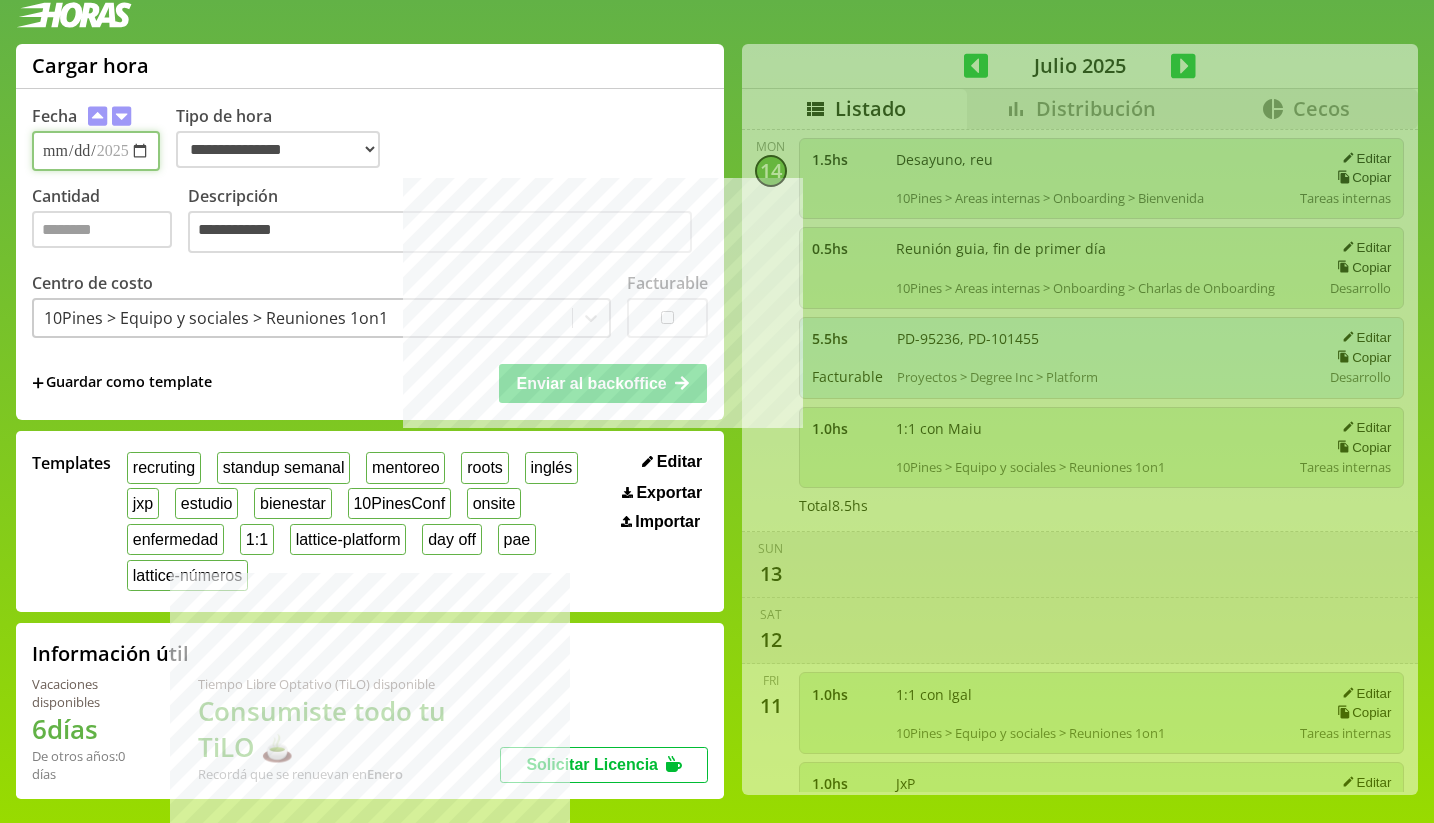 select on "**********" 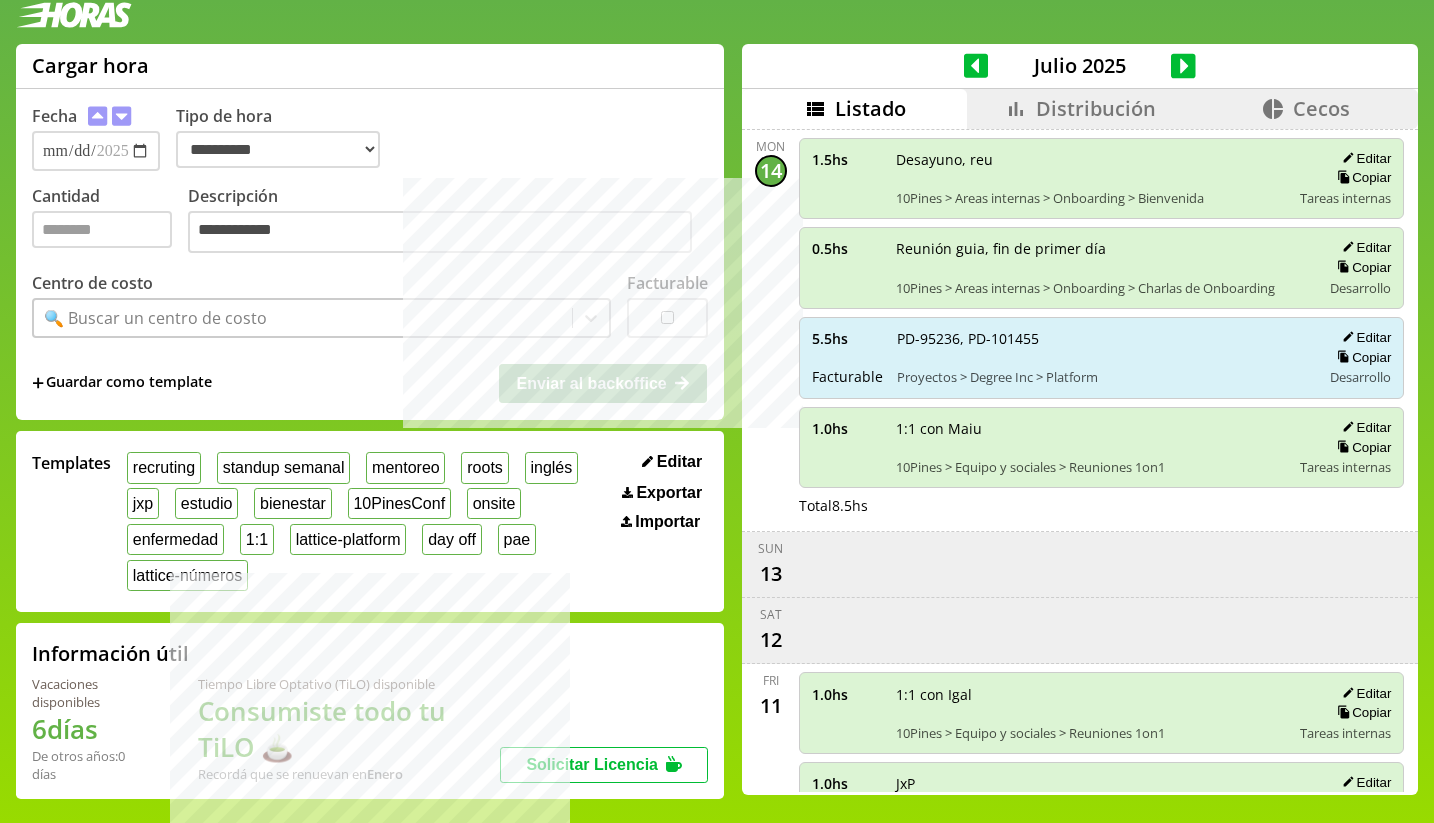 click on "5.5  hs  Facturable PD-95236, PD-101455 Proyectos > Degree Inc > Platform Editar Copiar Desarrollo" at bounding box center [1102, 358] 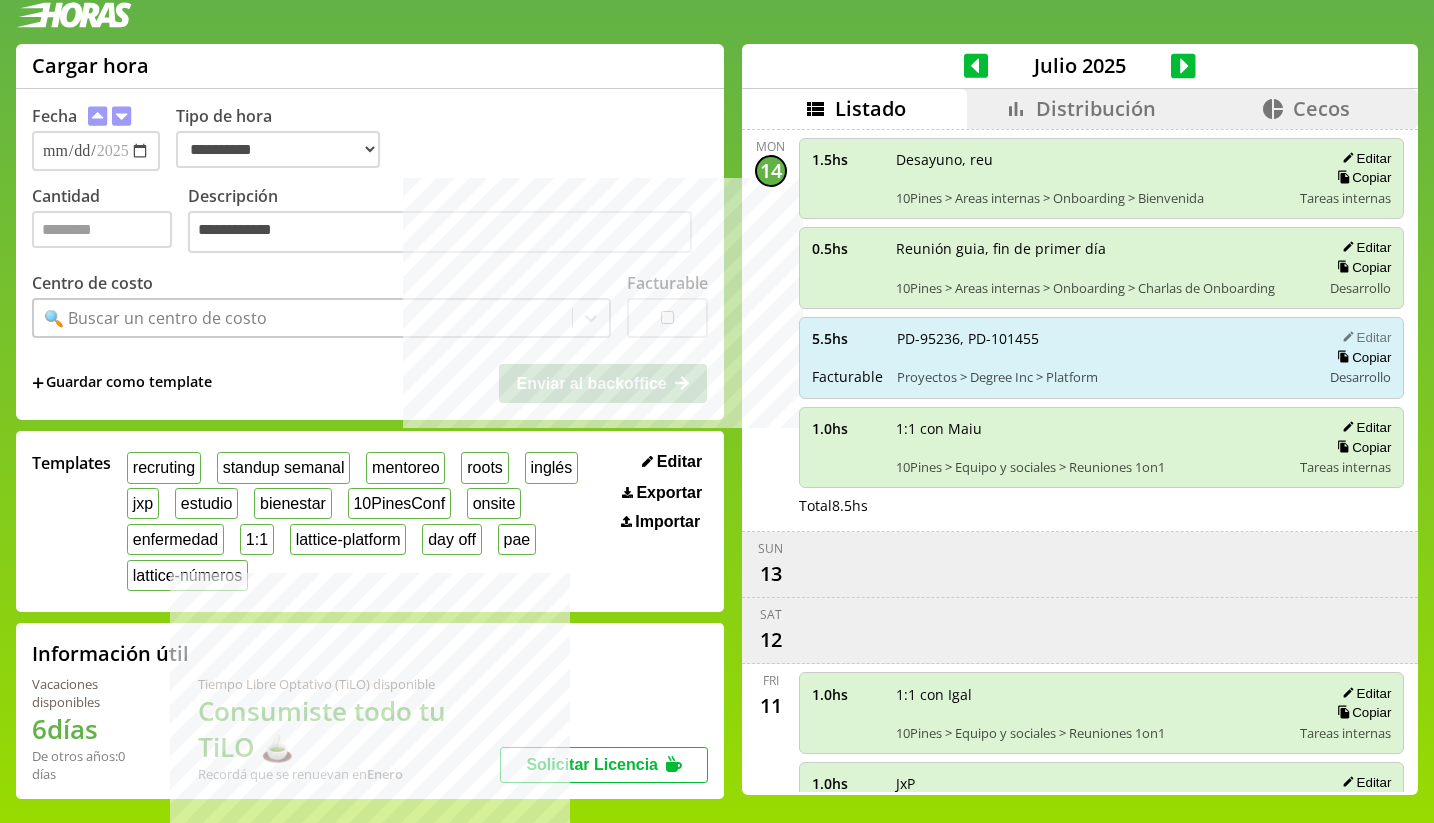 click on "Editar" at bounding box center (1363, 337) 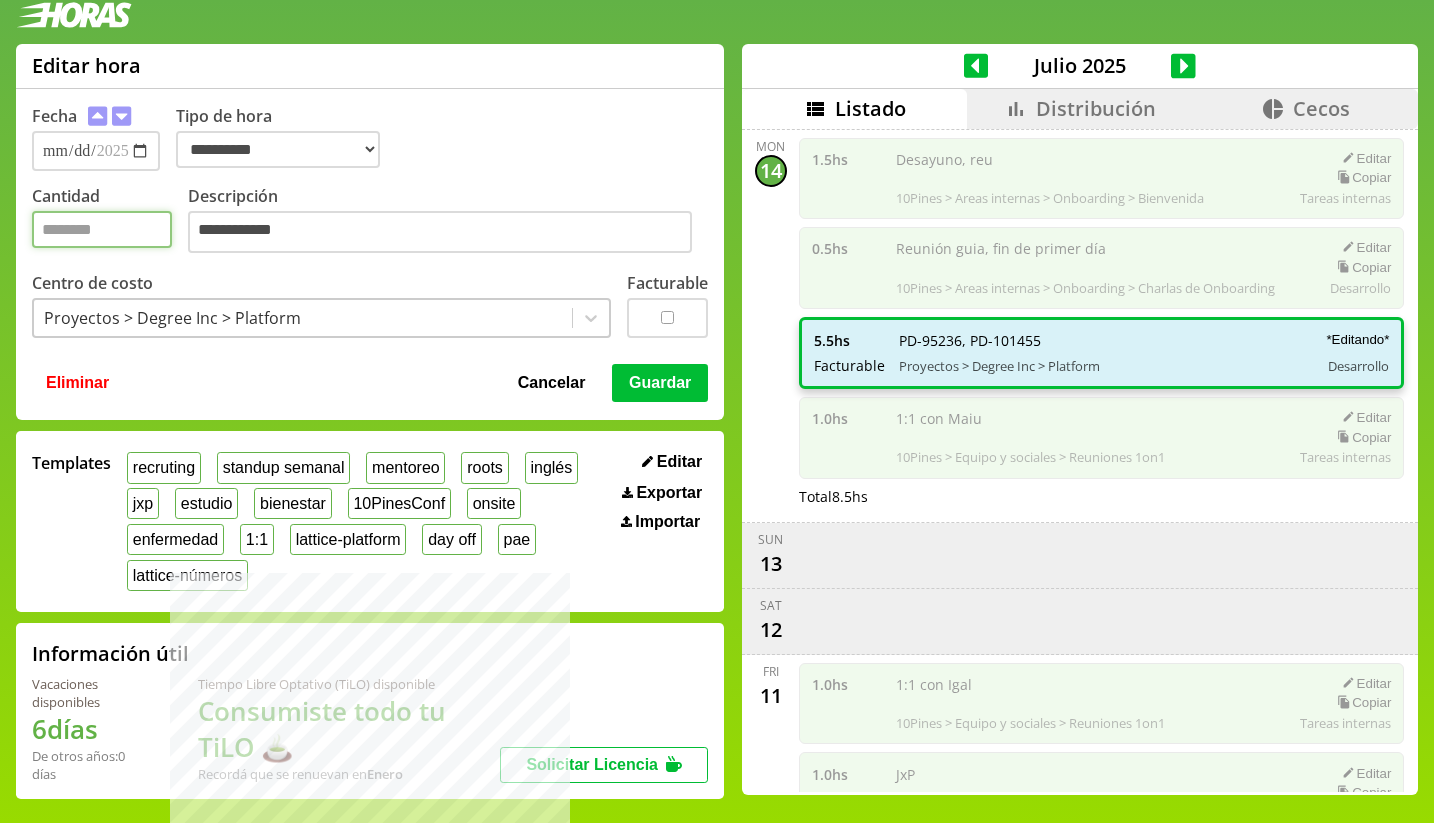 click on "***" at bounding box center (102, 229) 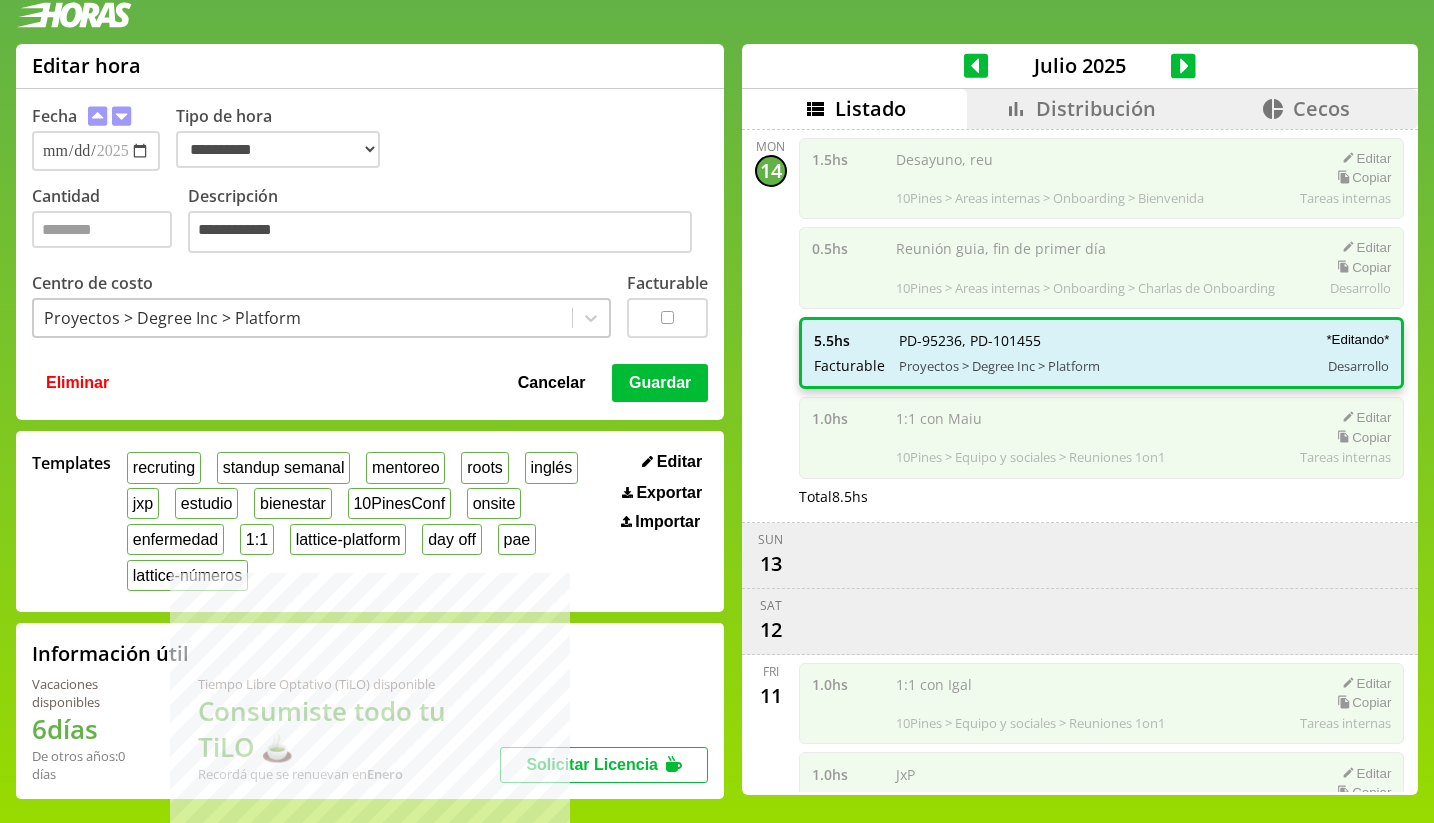 click on "Guardar" at bounding box center [660, 383] 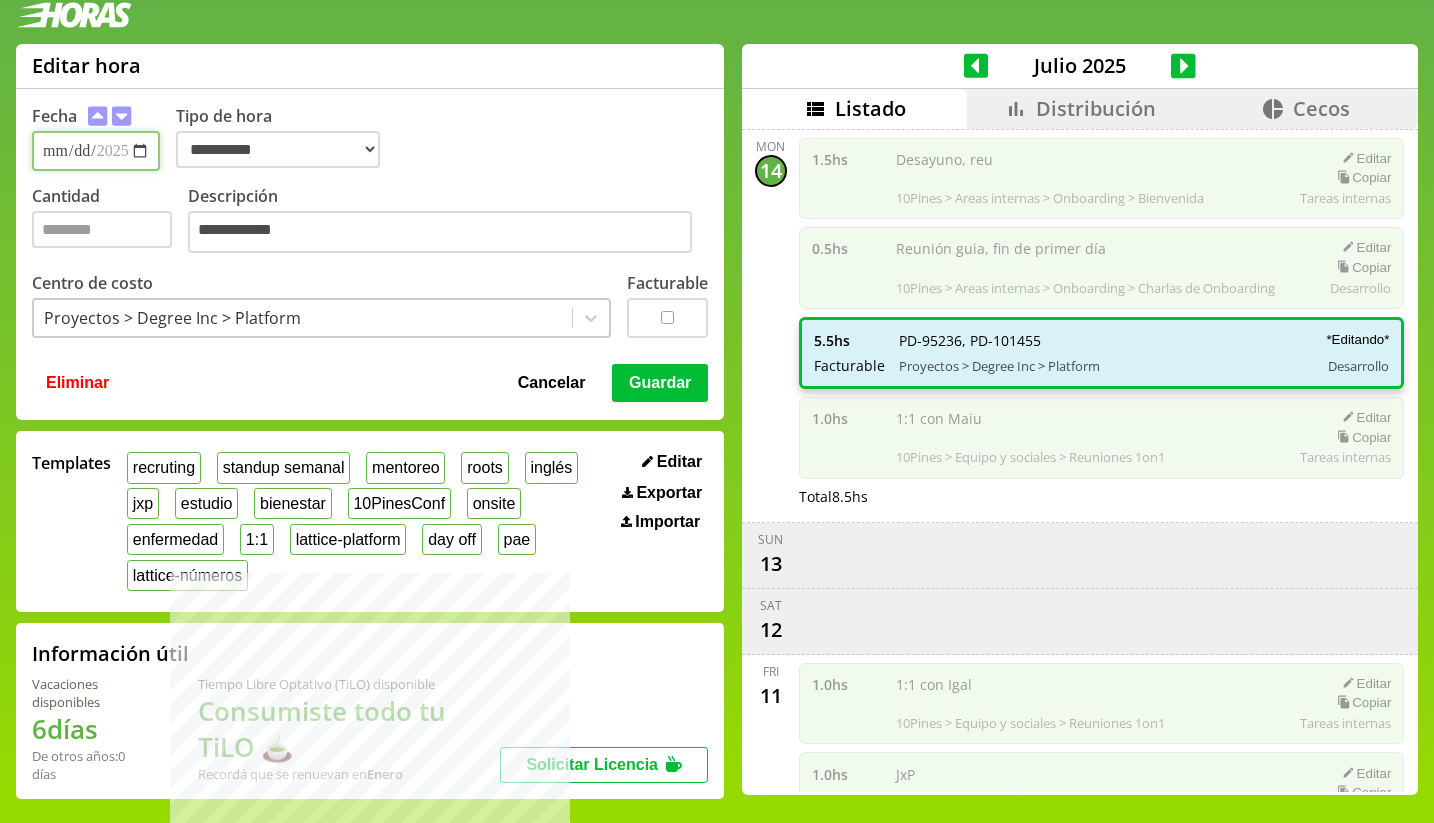 type 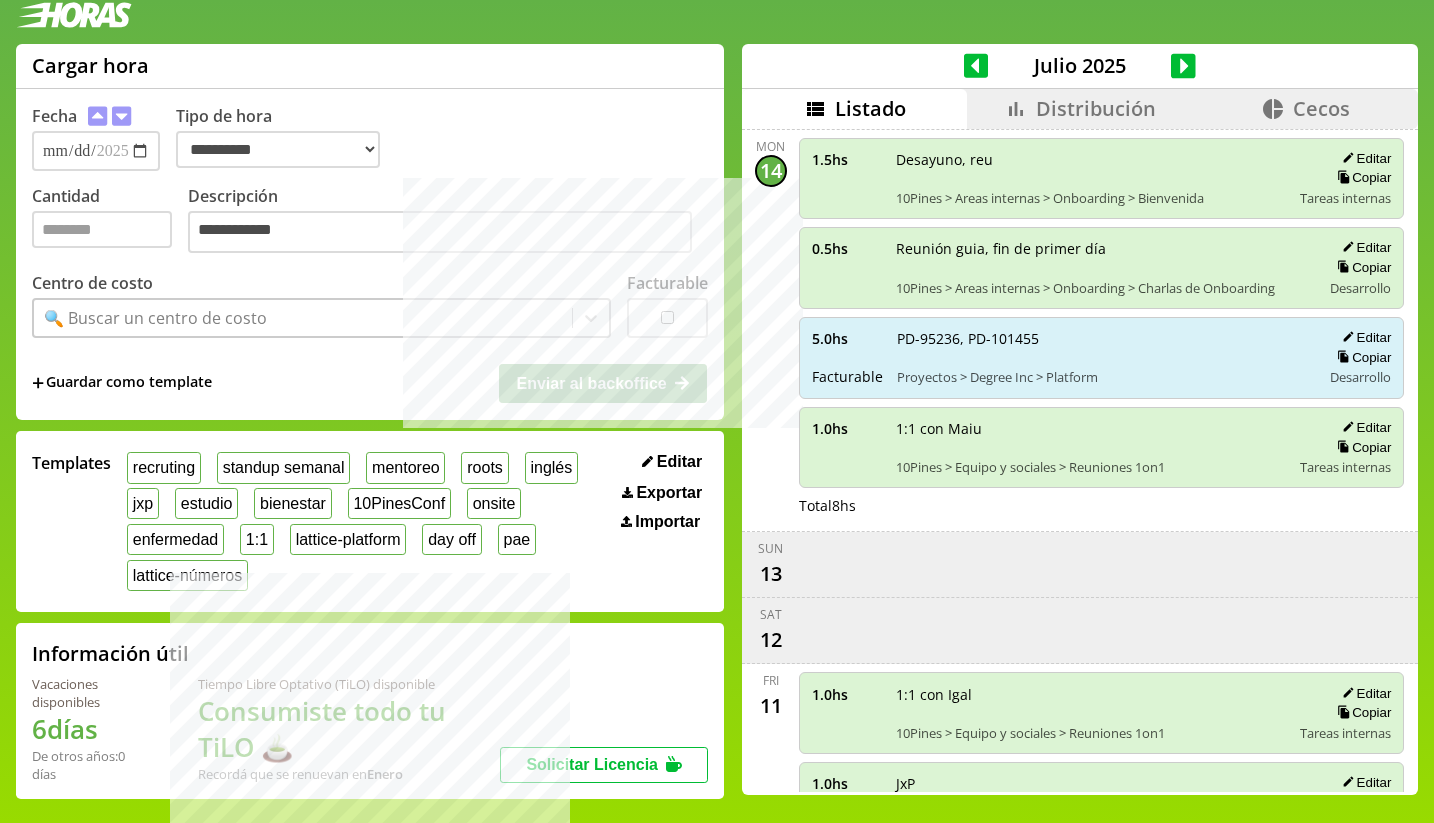 click on "Distribución" at bounding box center [1079, 109] 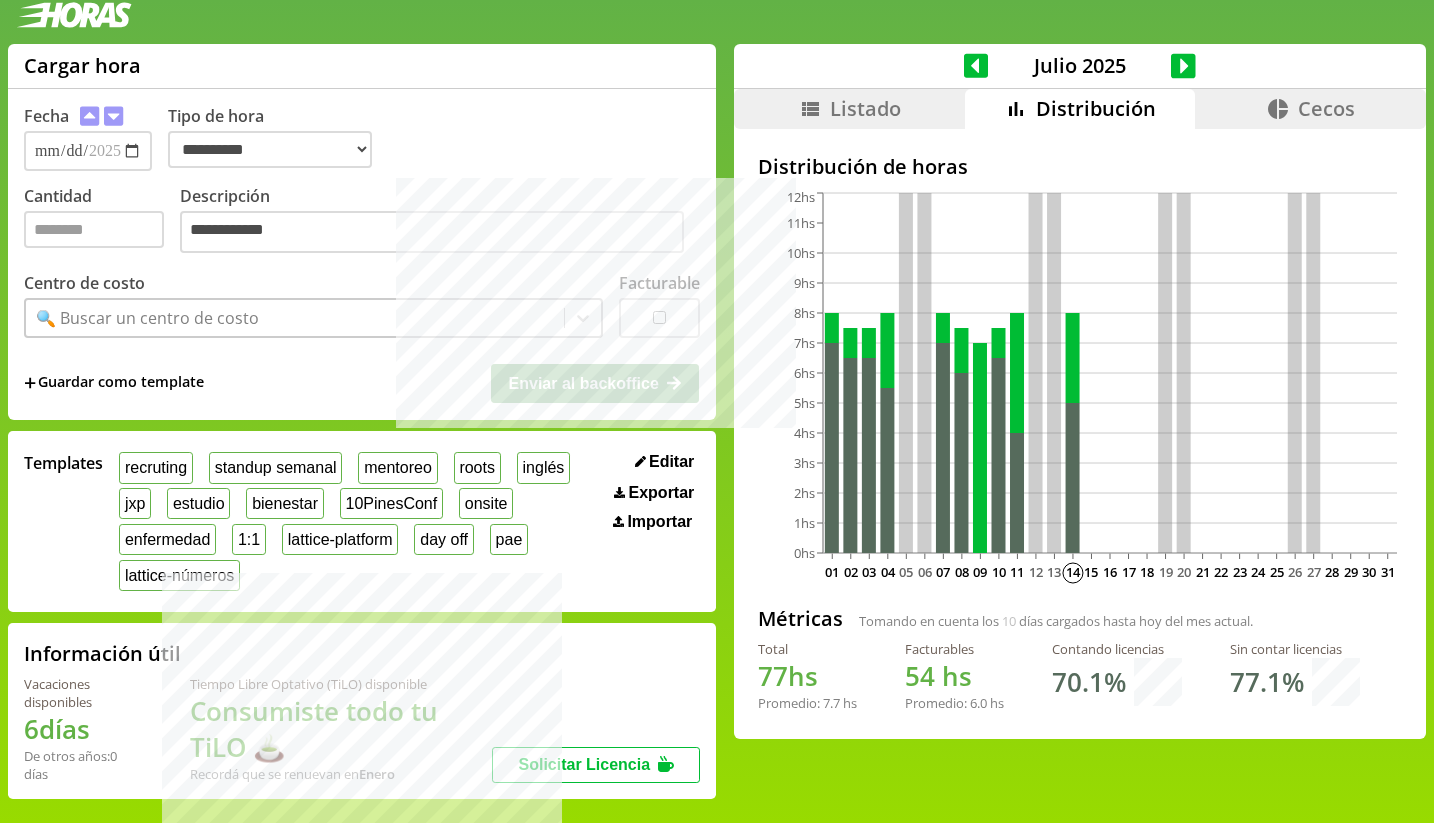 click 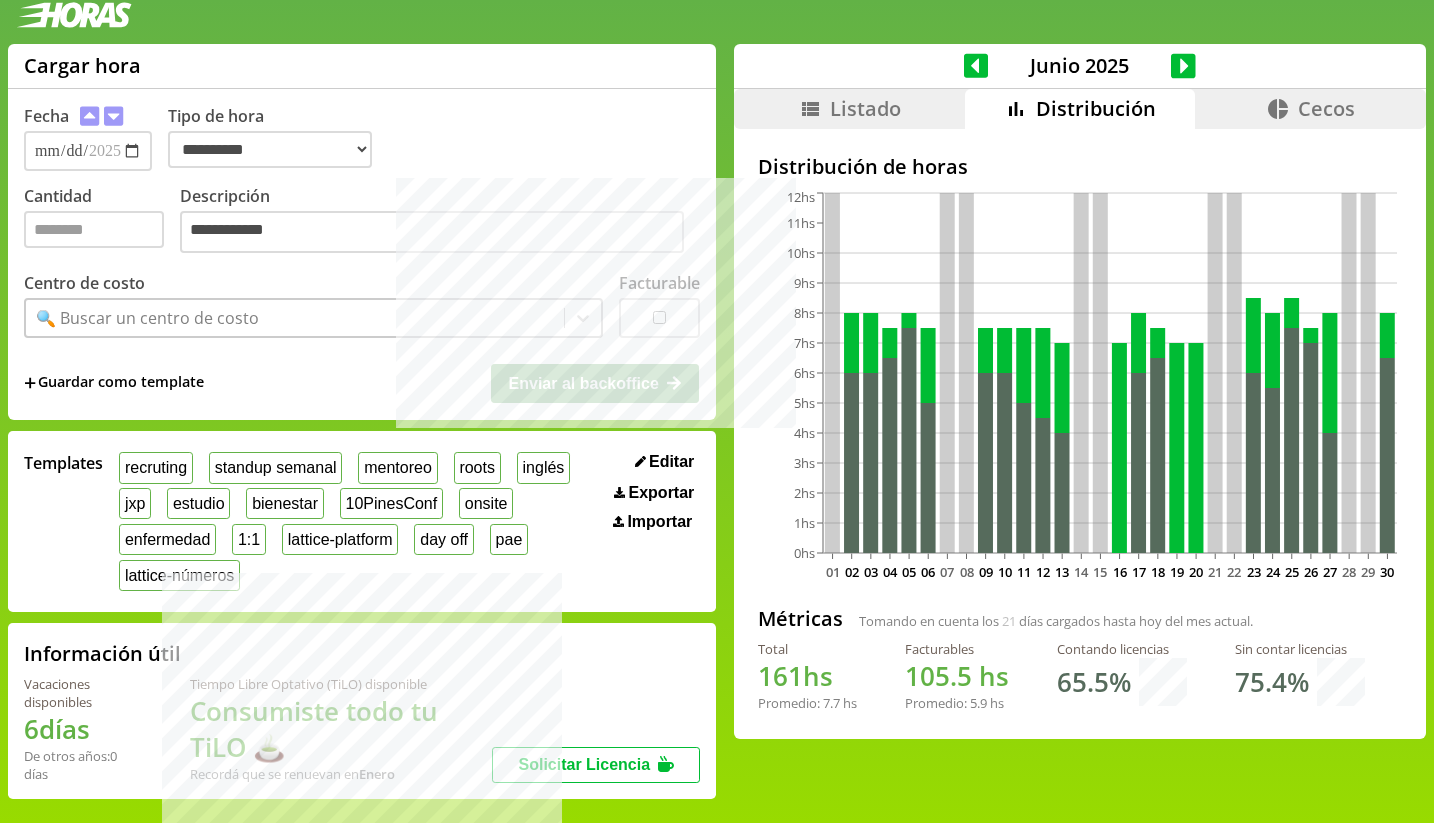 click 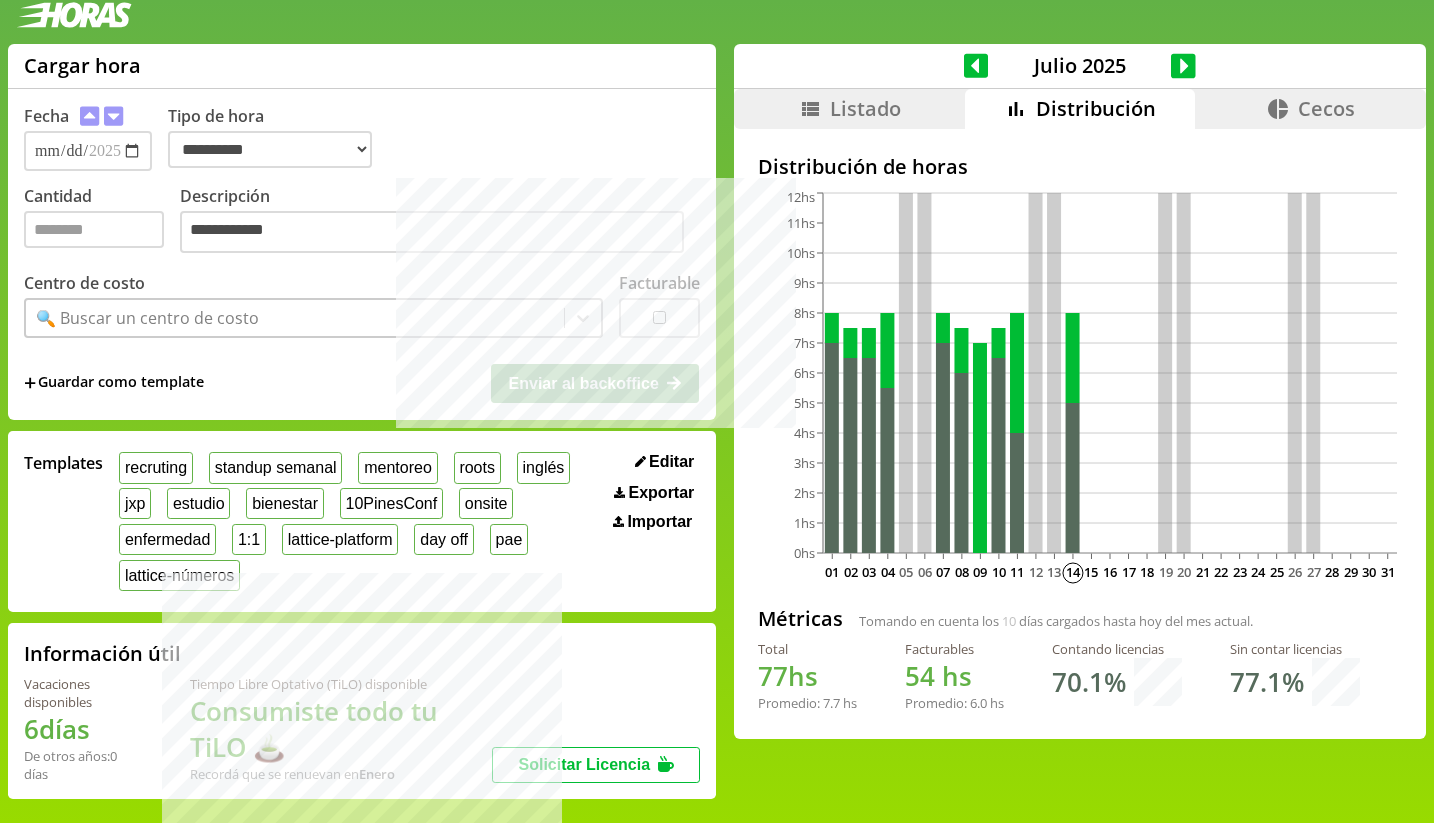 click 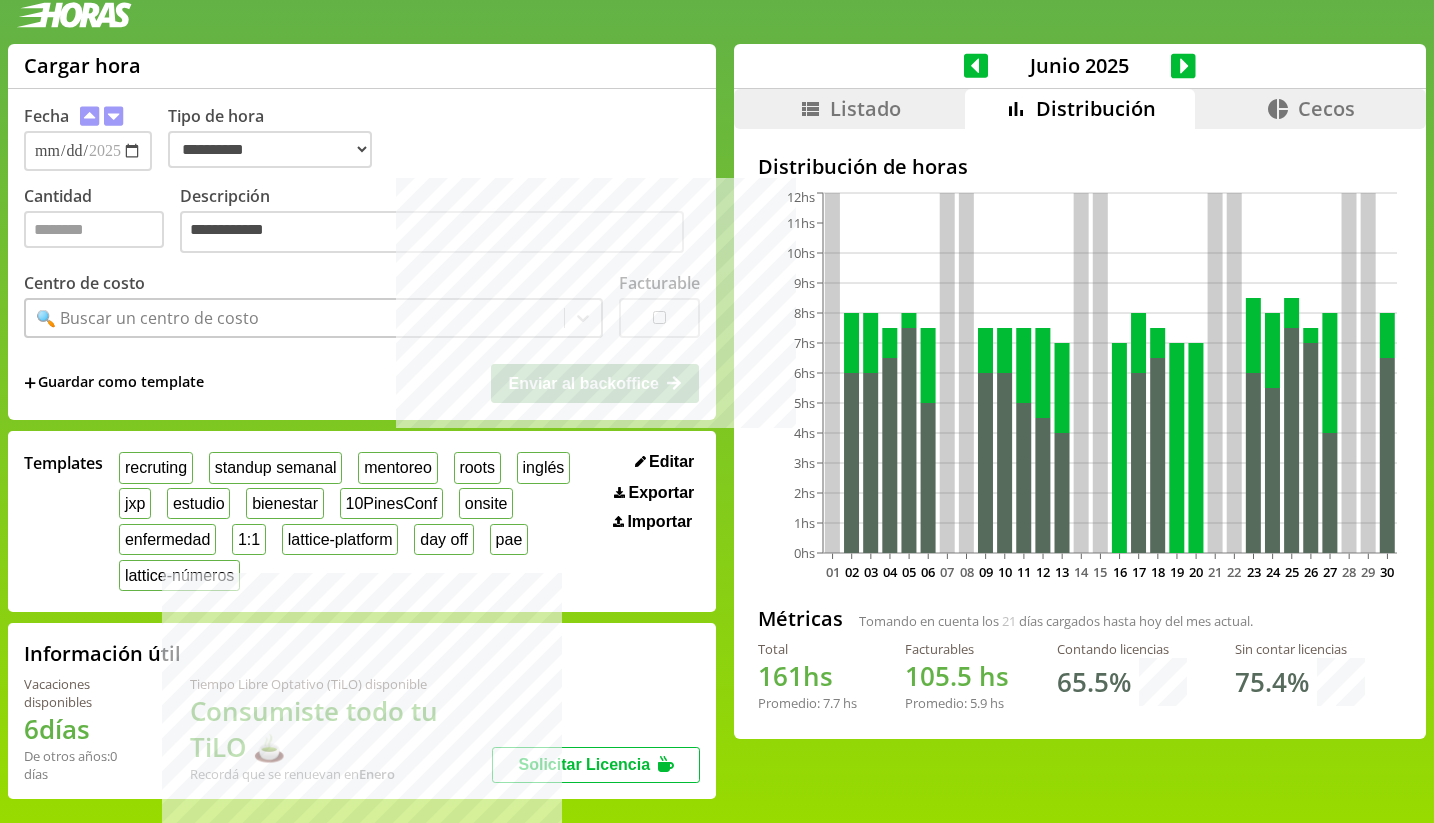 click 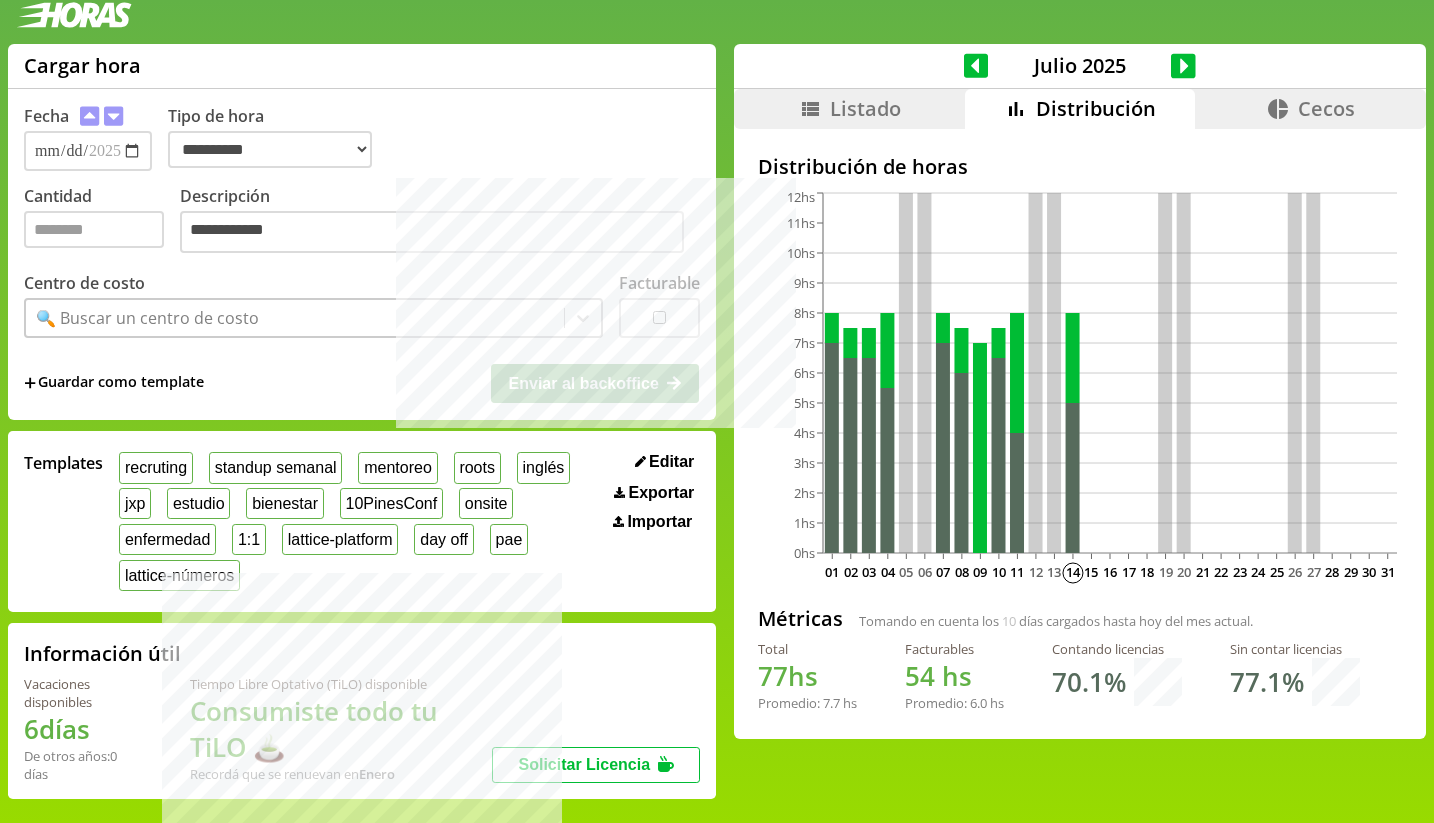 click 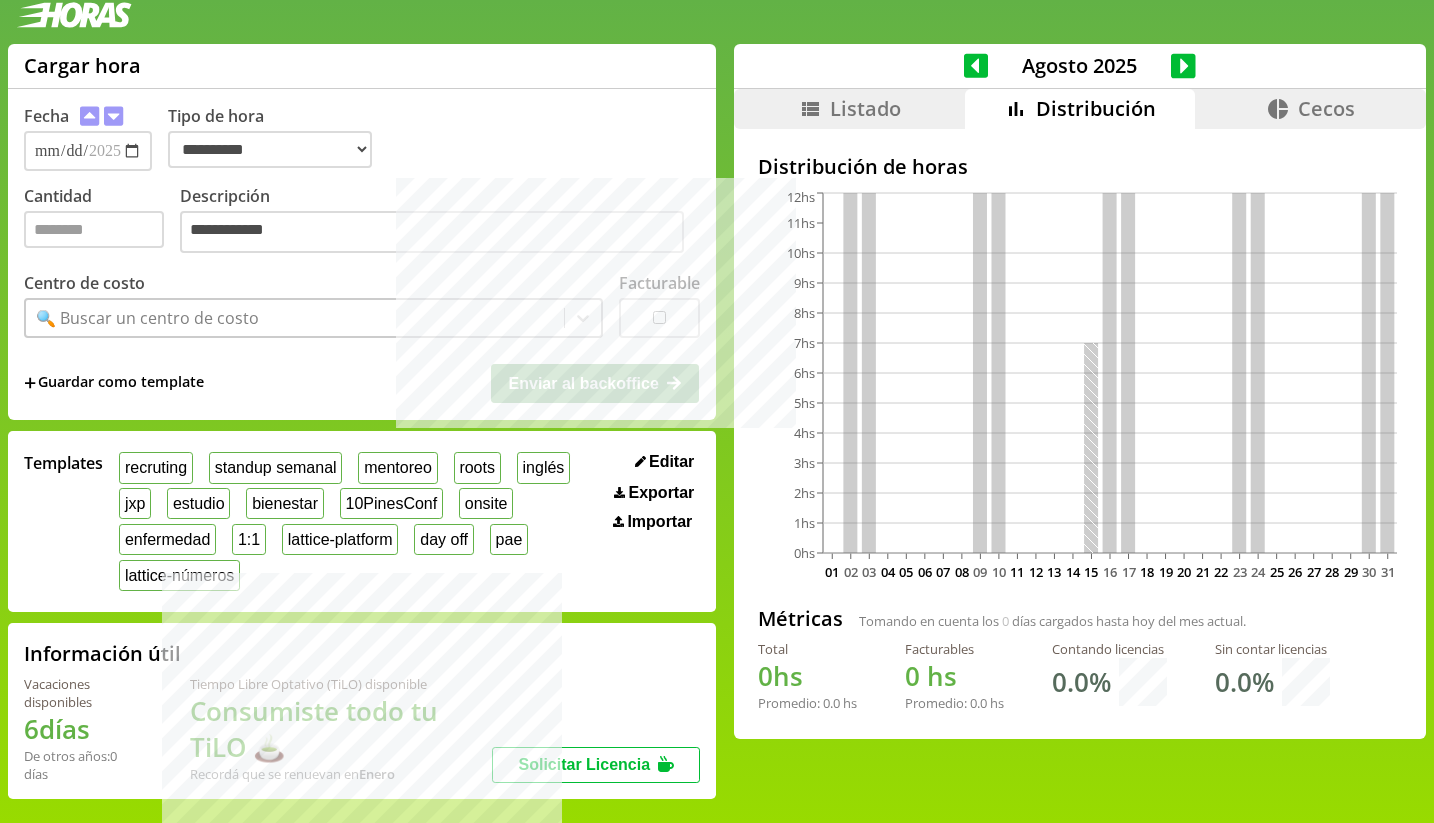click 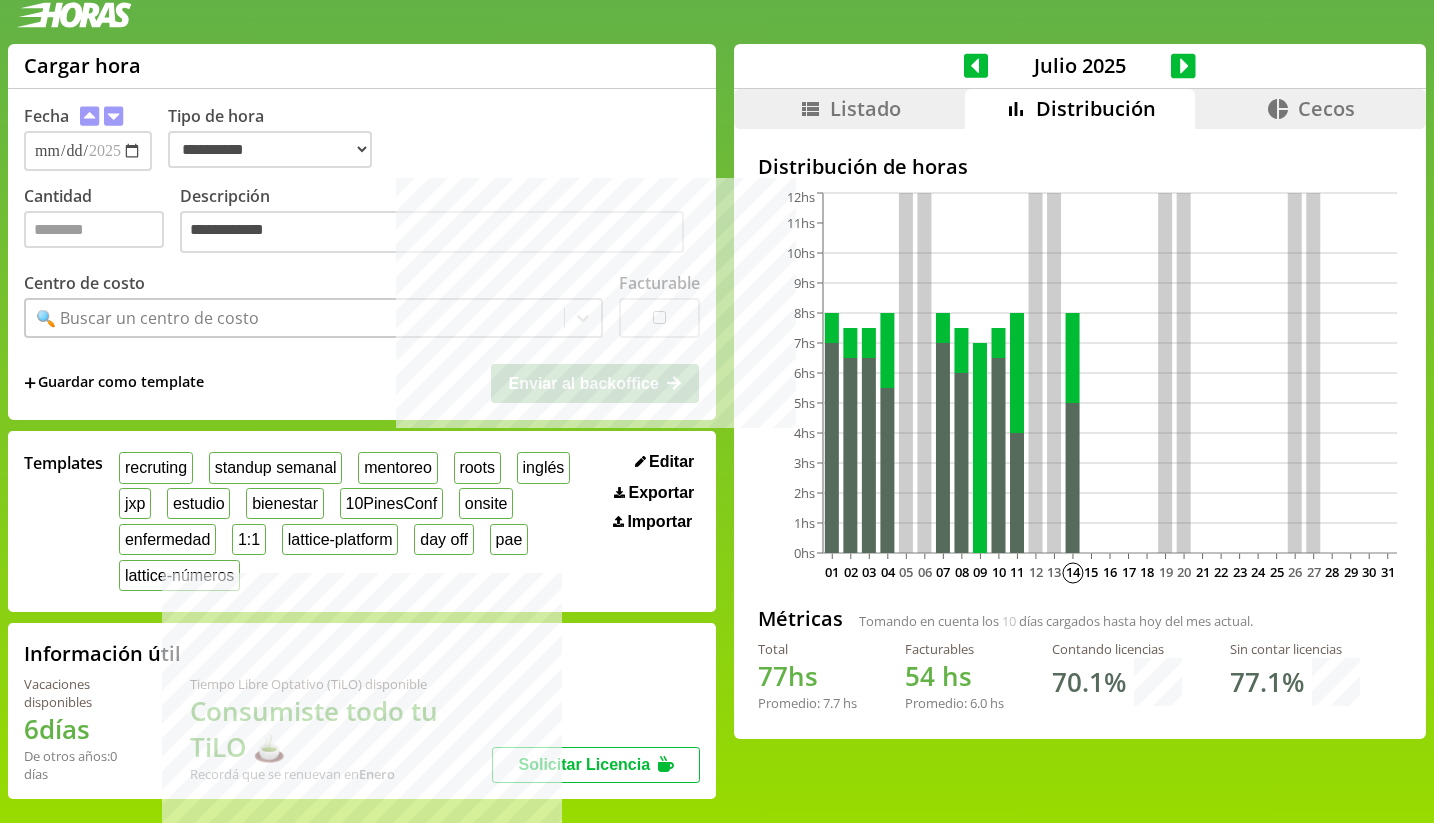 click 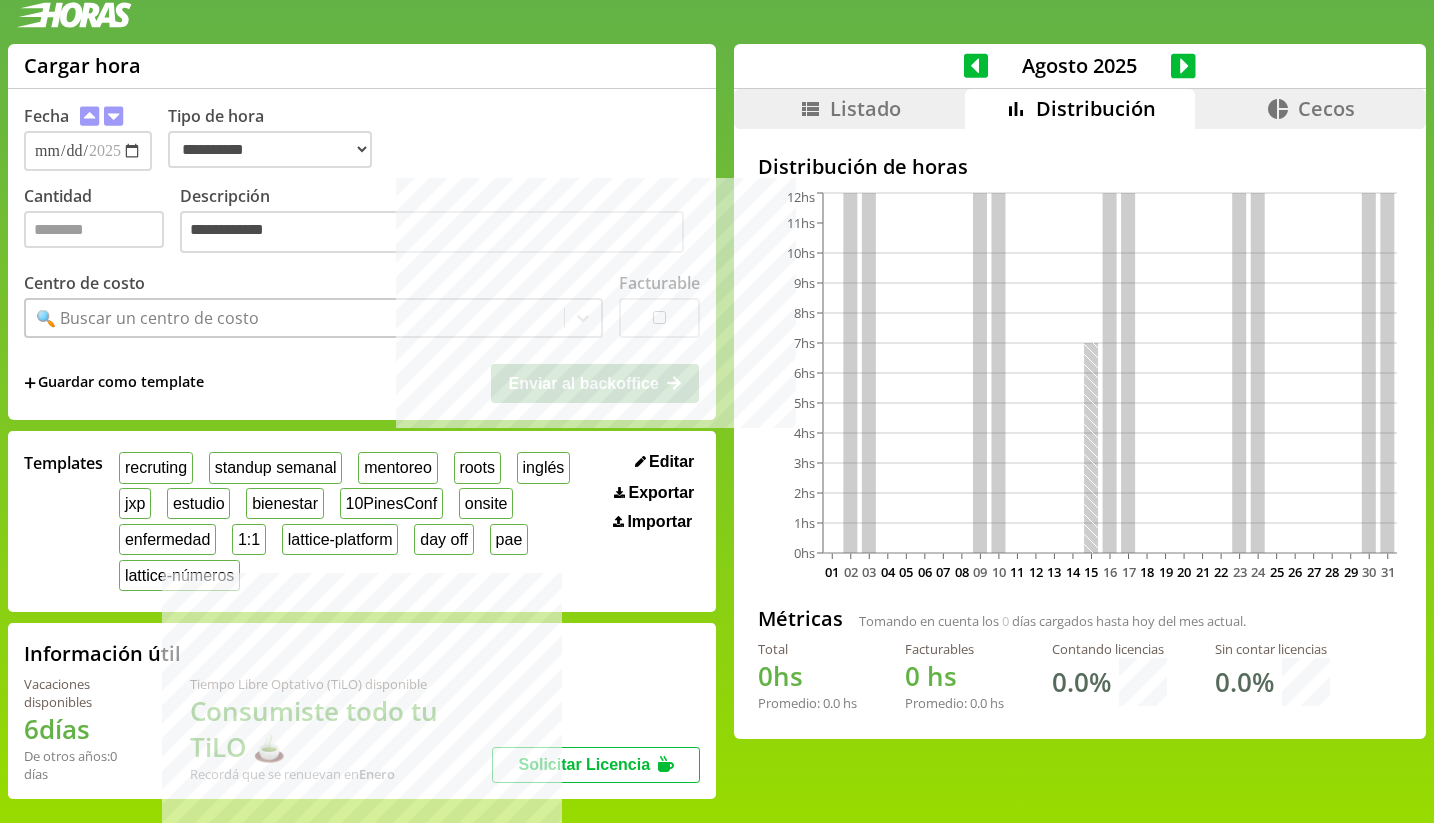 click 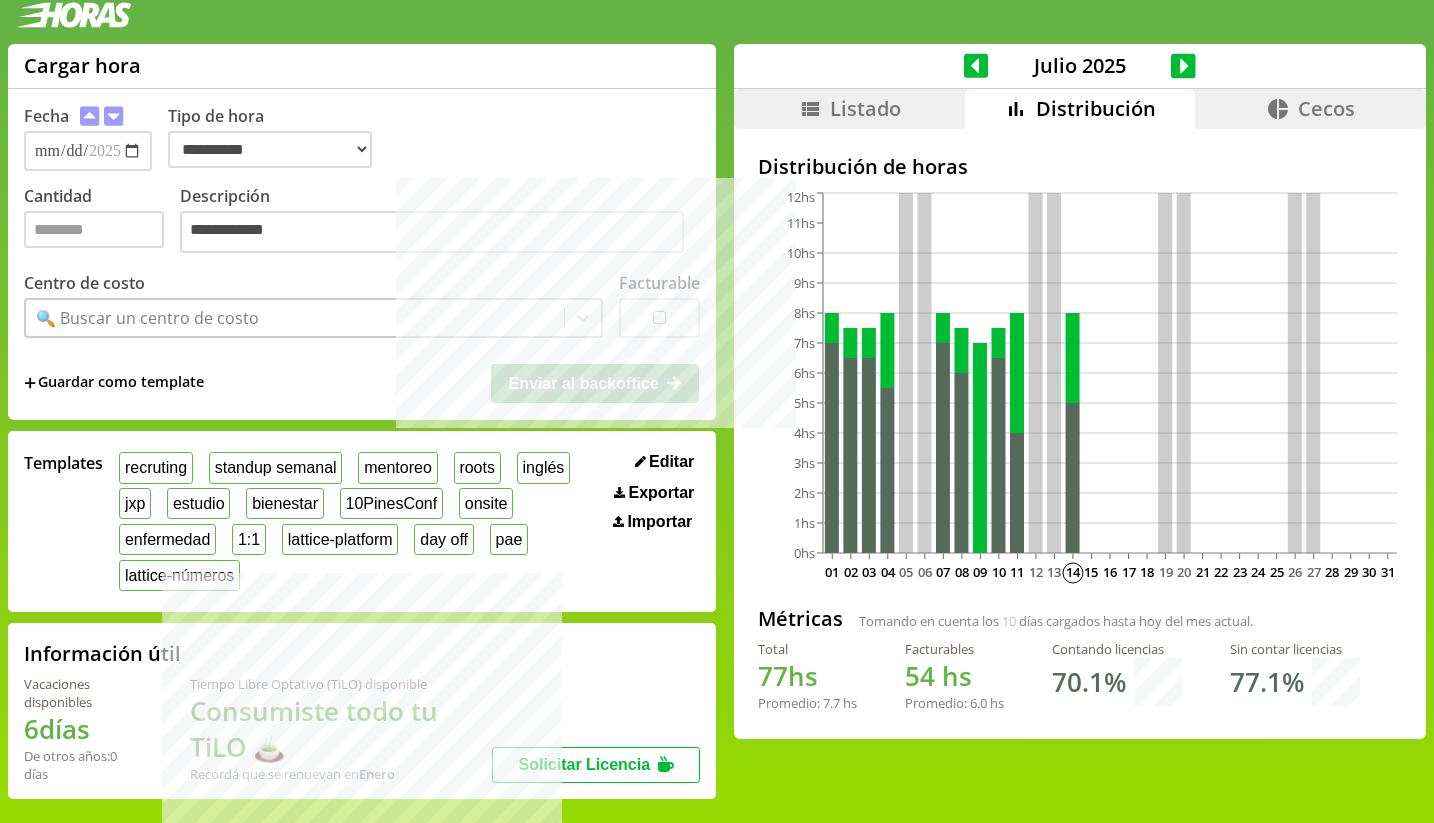 click 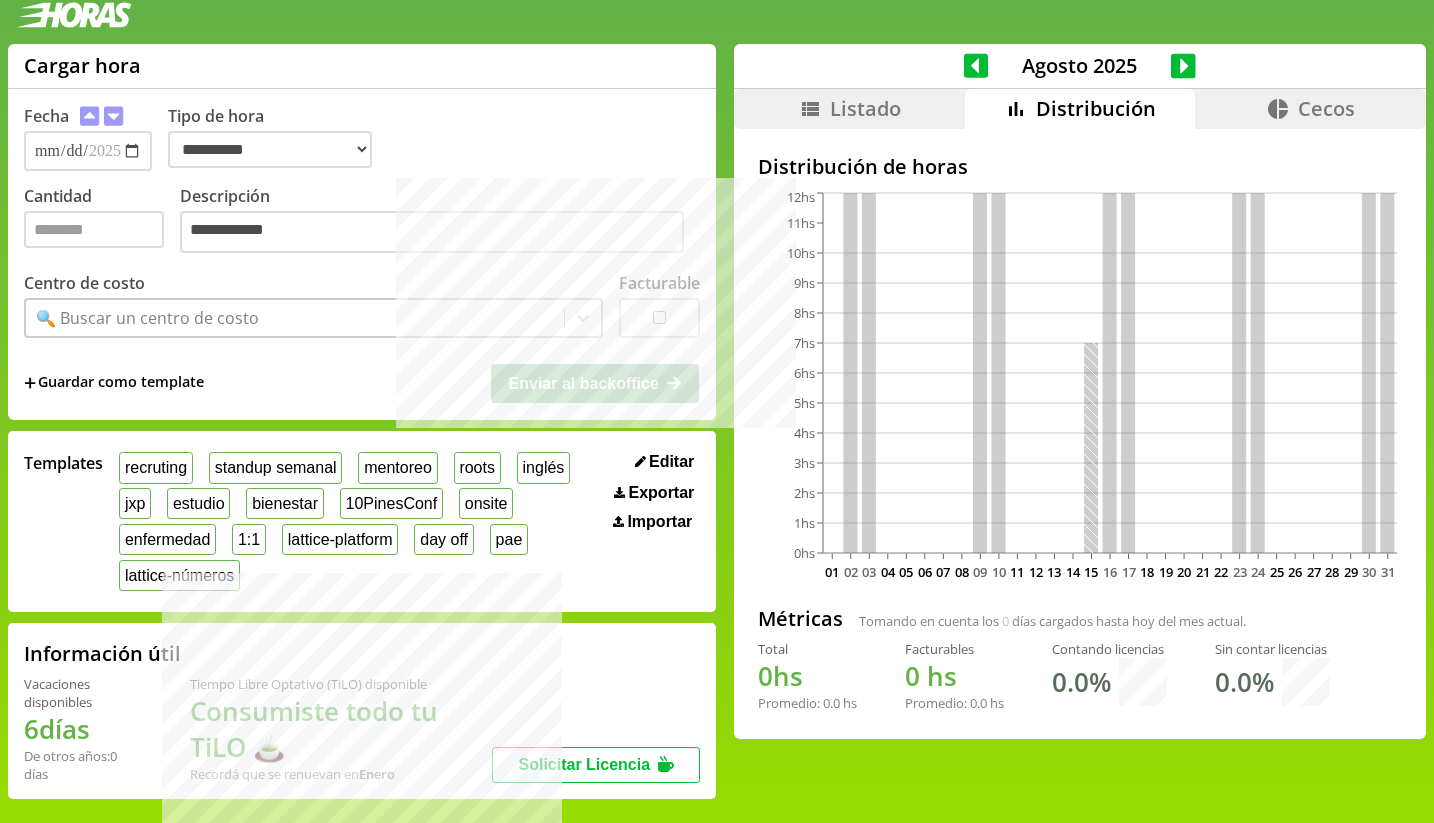 click 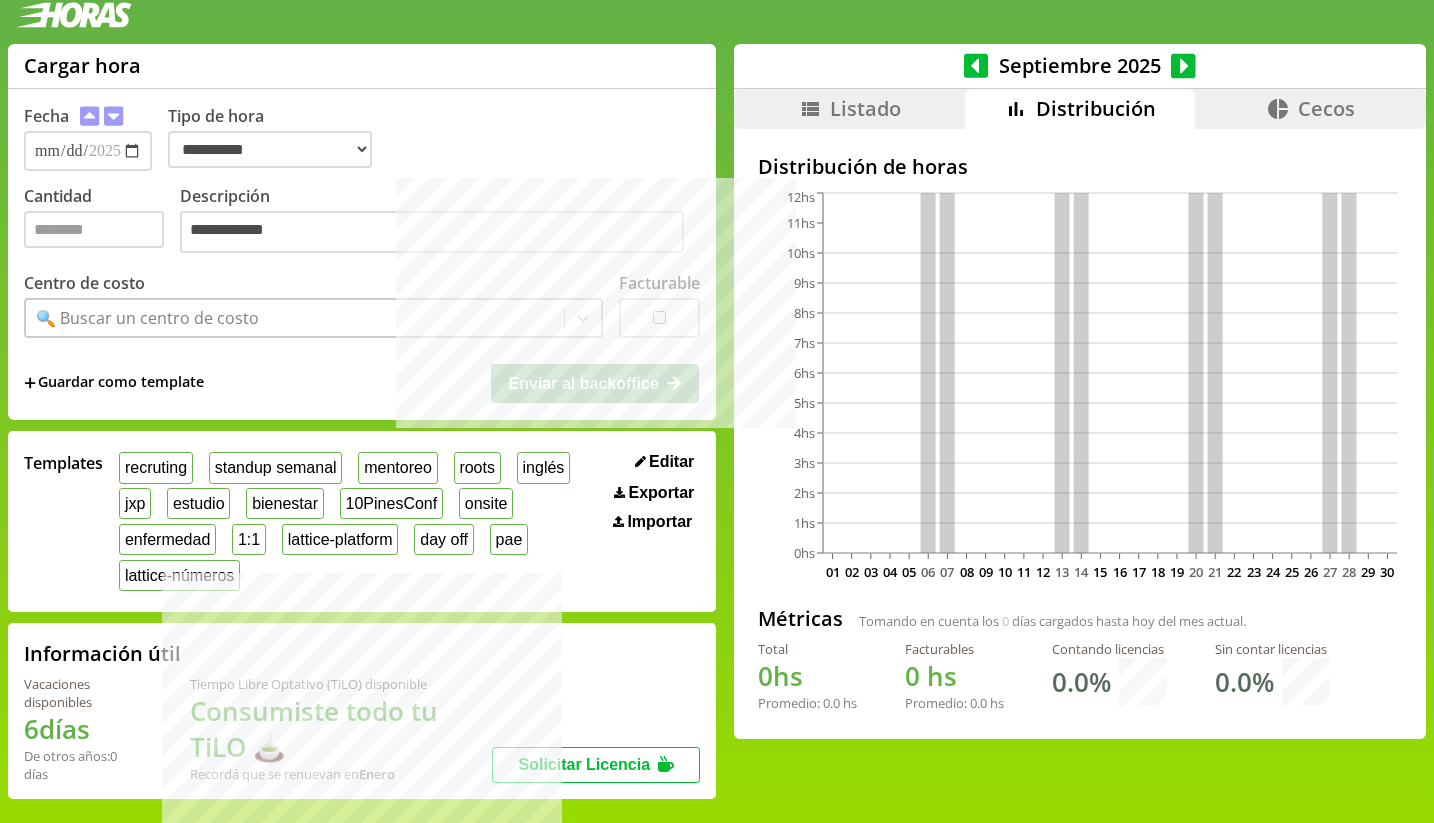 click 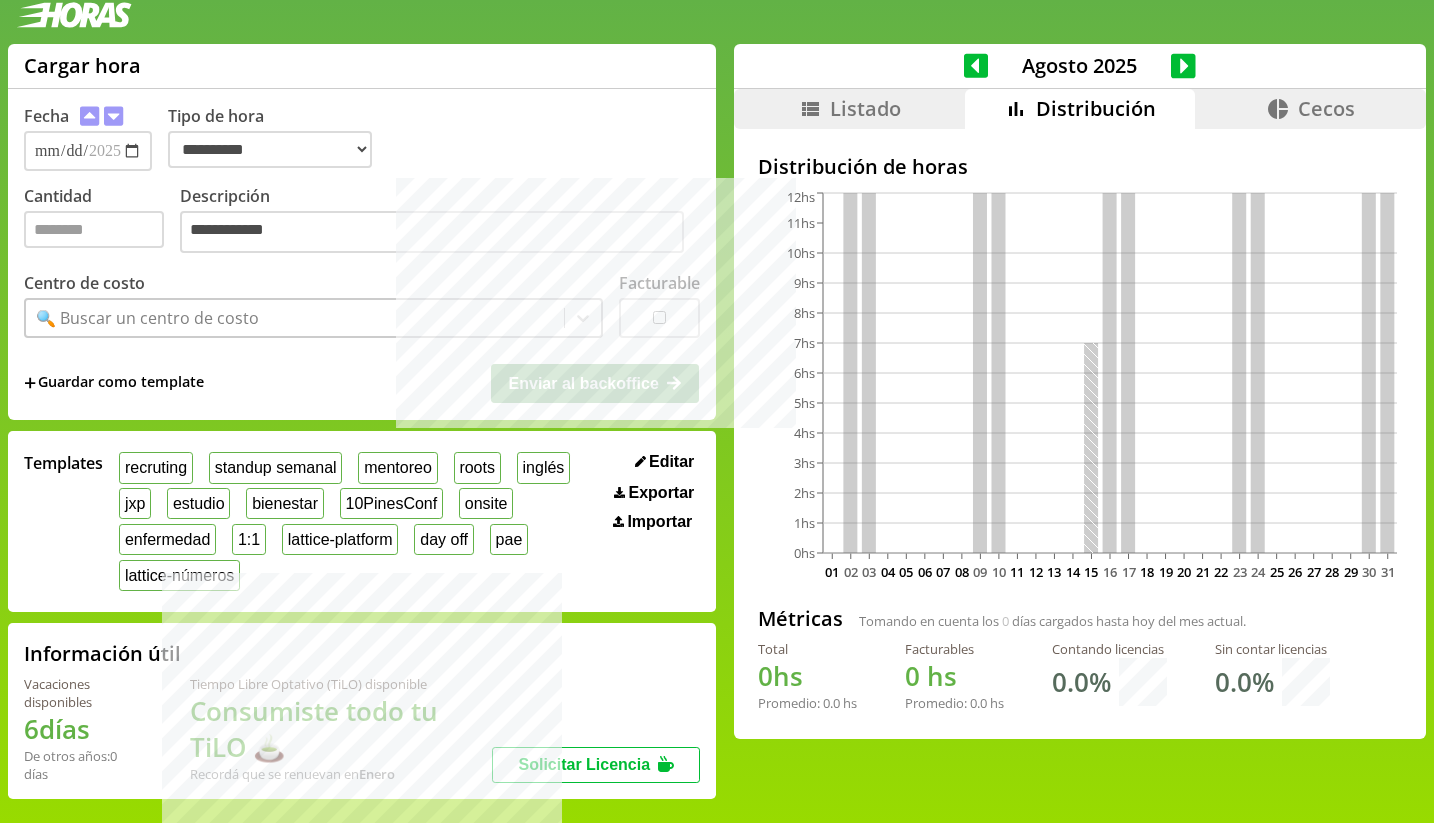 click 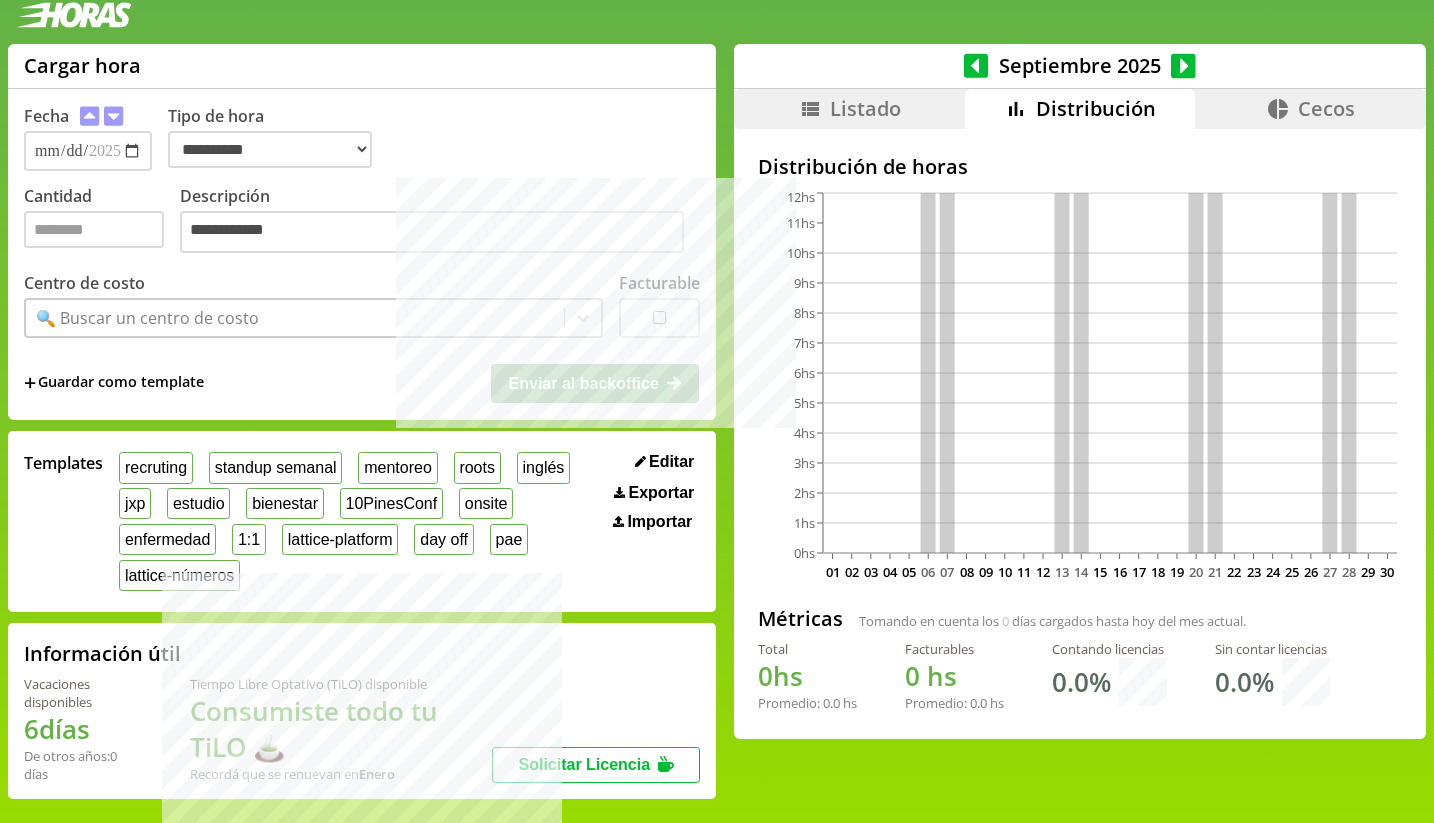 click 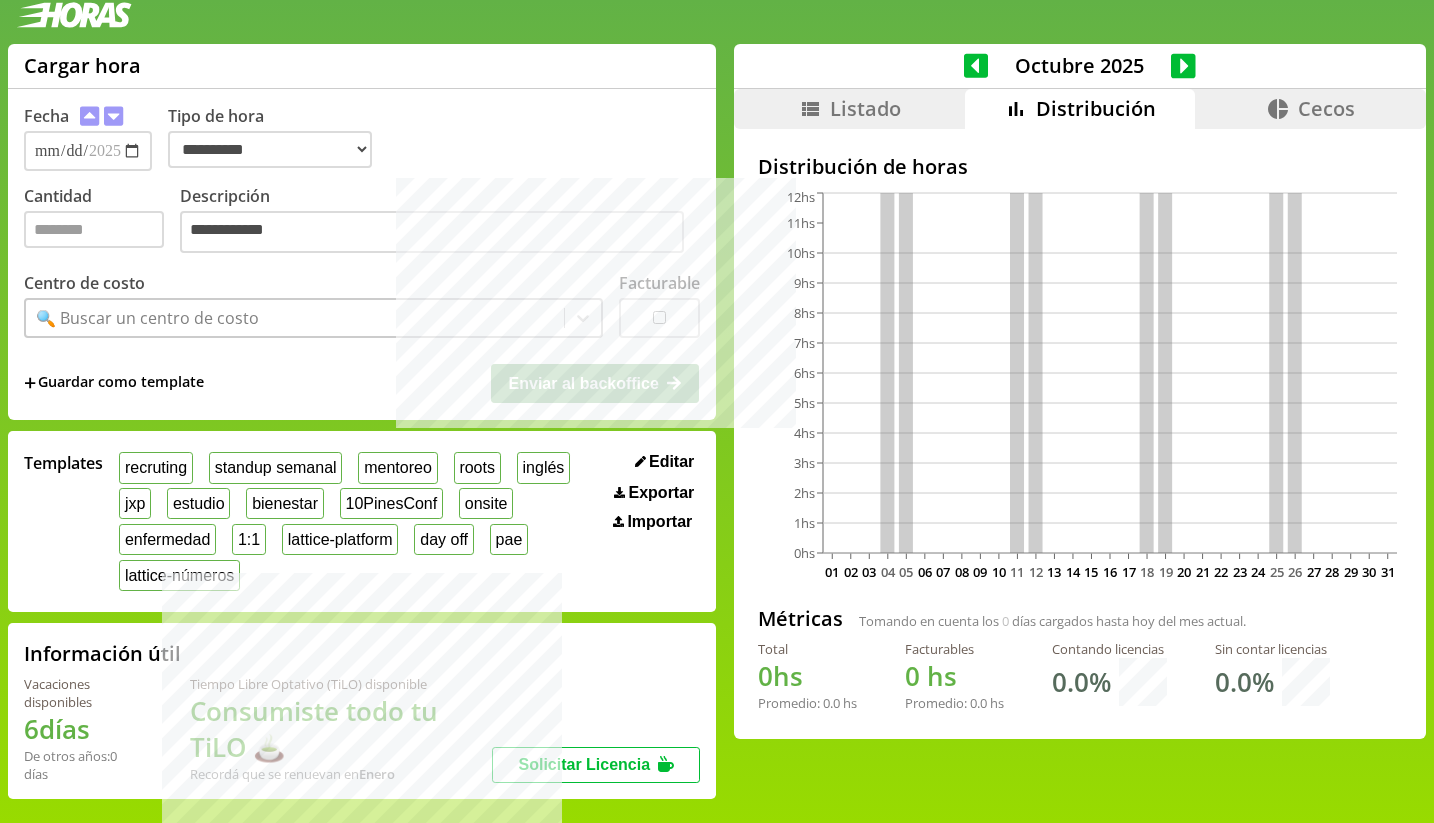 click 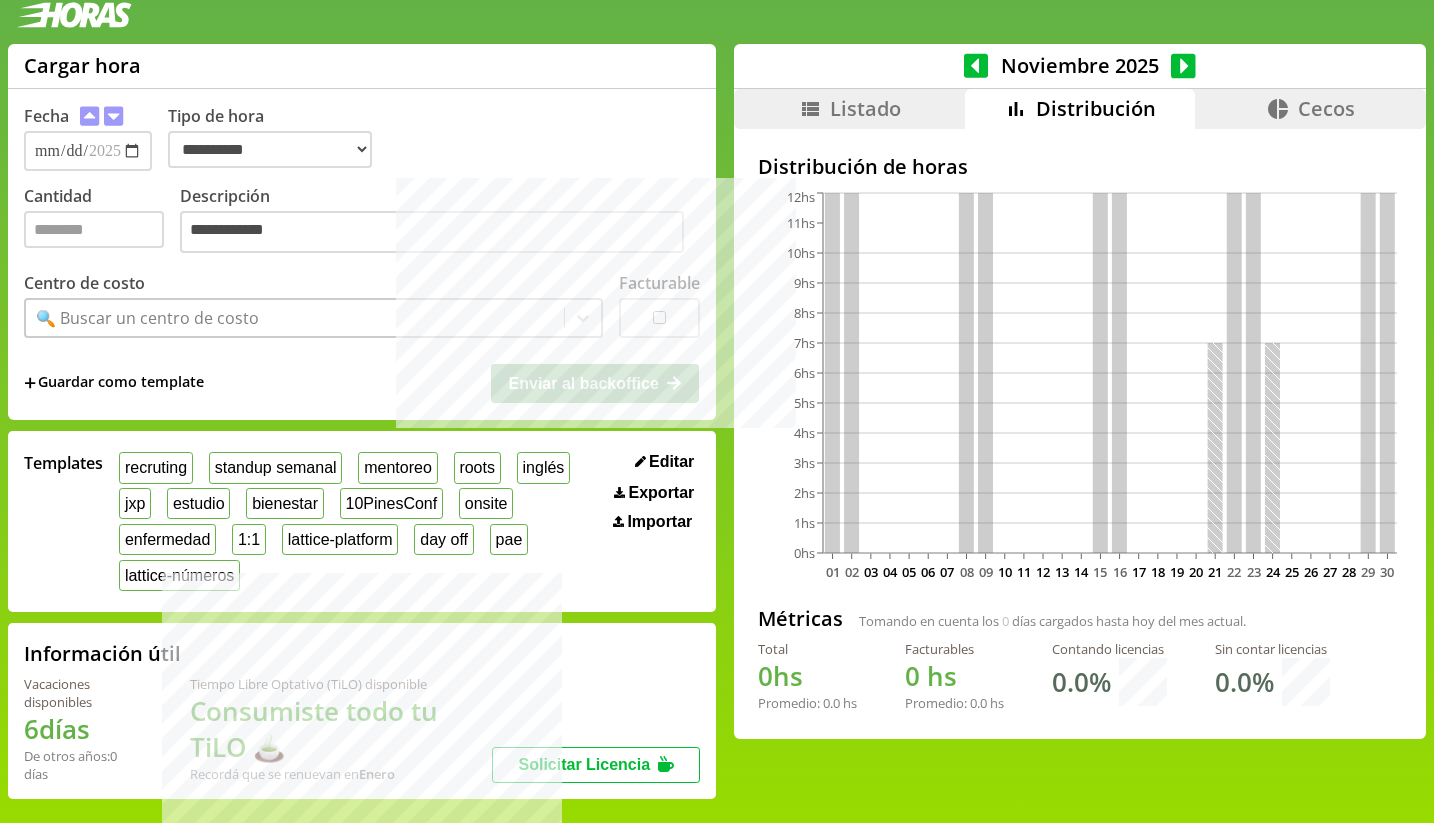 click 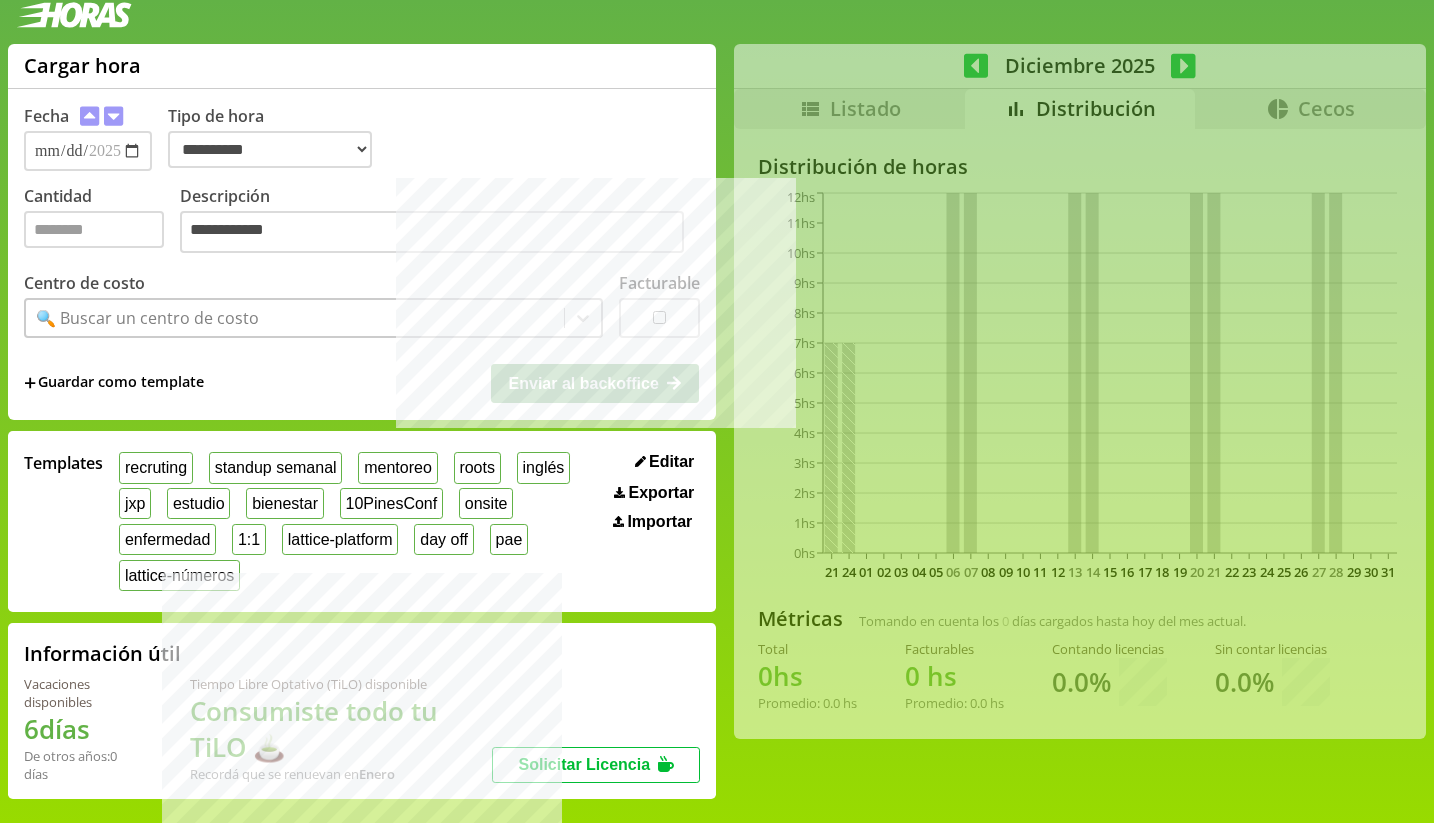 click on "**********" at bounding box center (717, 429) 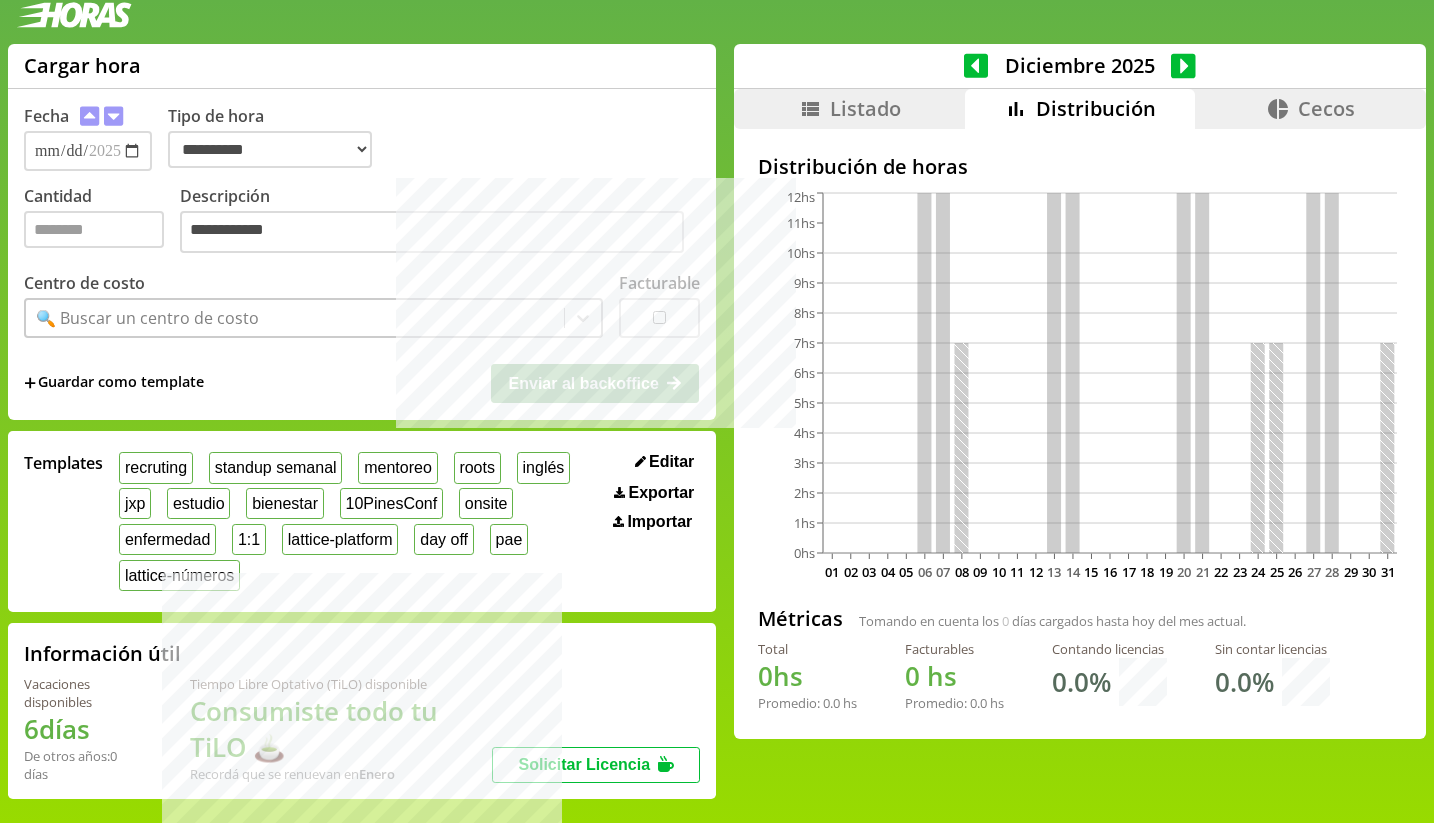click 